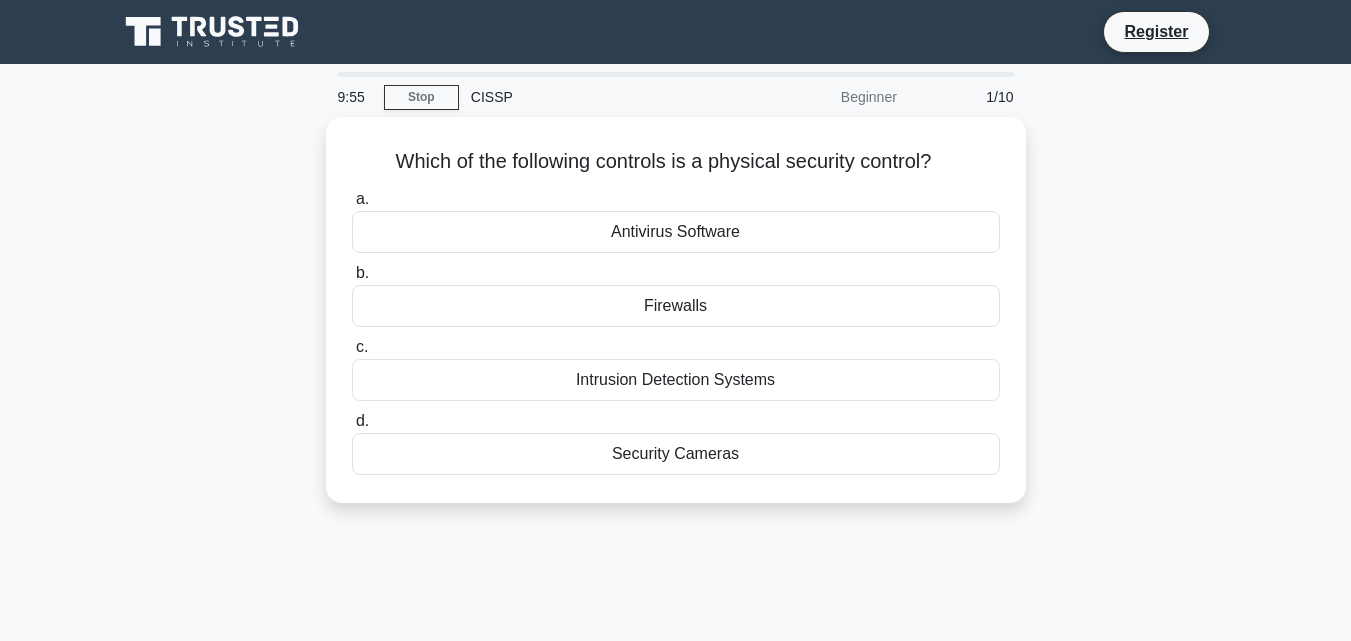 scroll, scrollTop: 0, scrollLeft: 0, axis: both 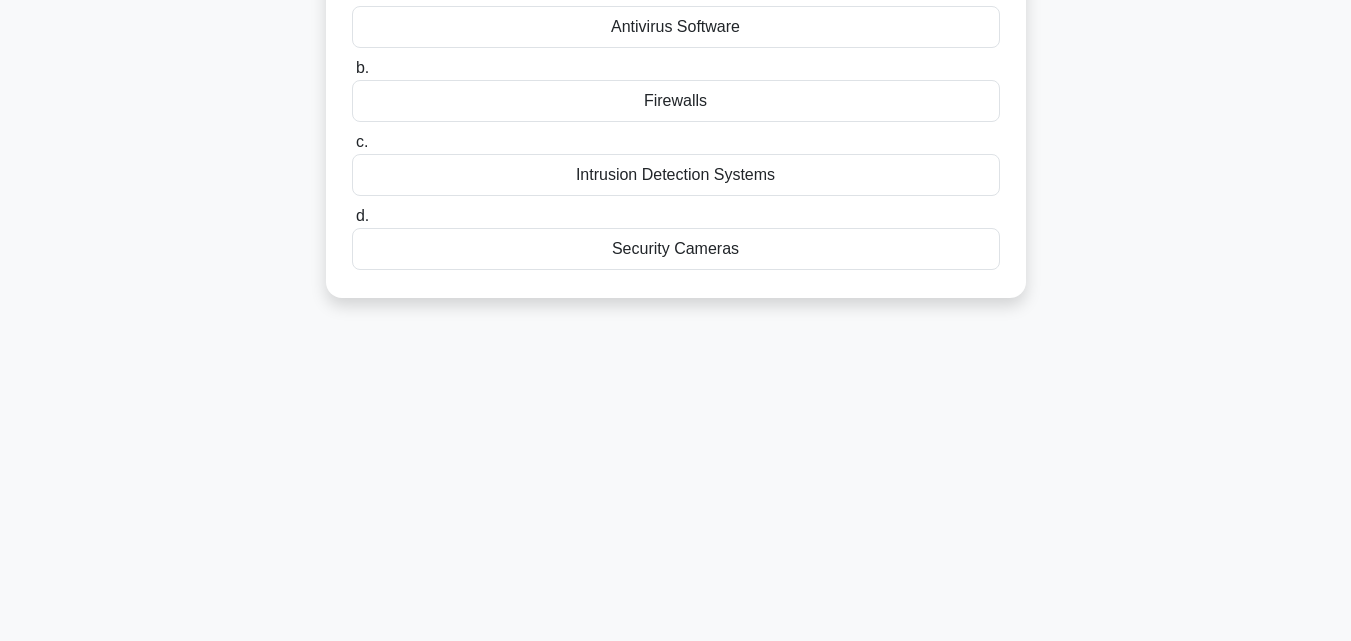 click on "Intrusion Detection Systems" at bounding box center [676, 175] 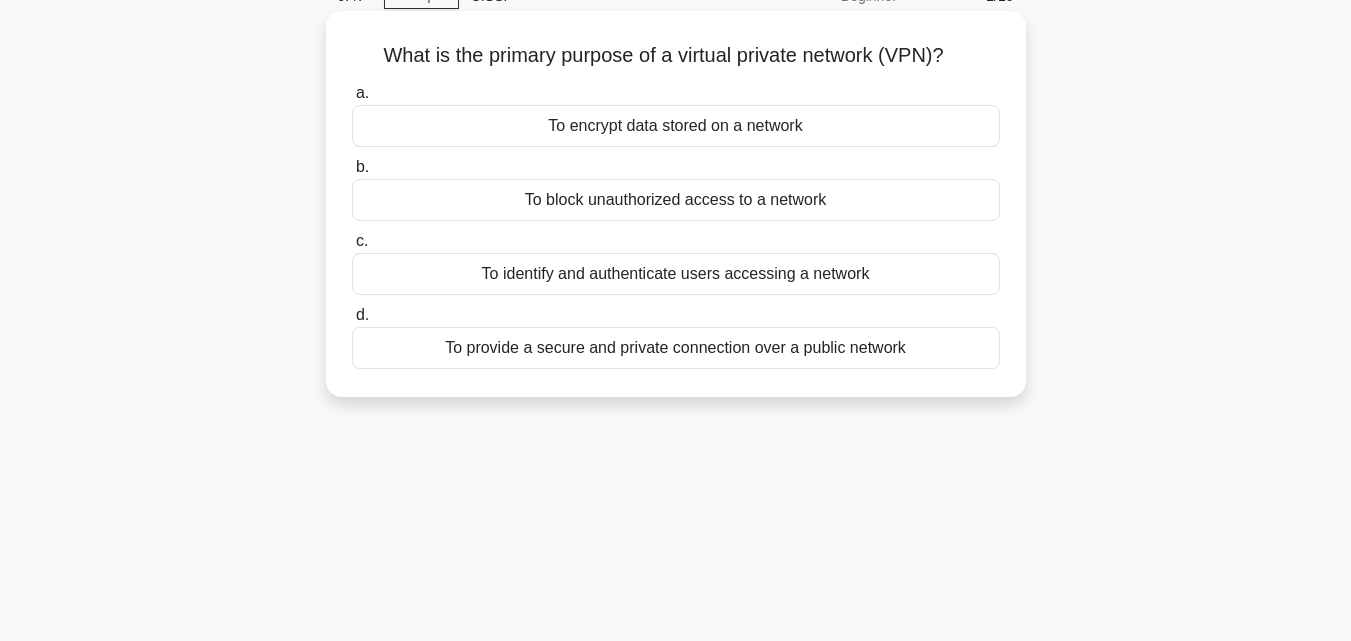 scroll, scrollTop: 0, scrollLeft: 0, axis: both 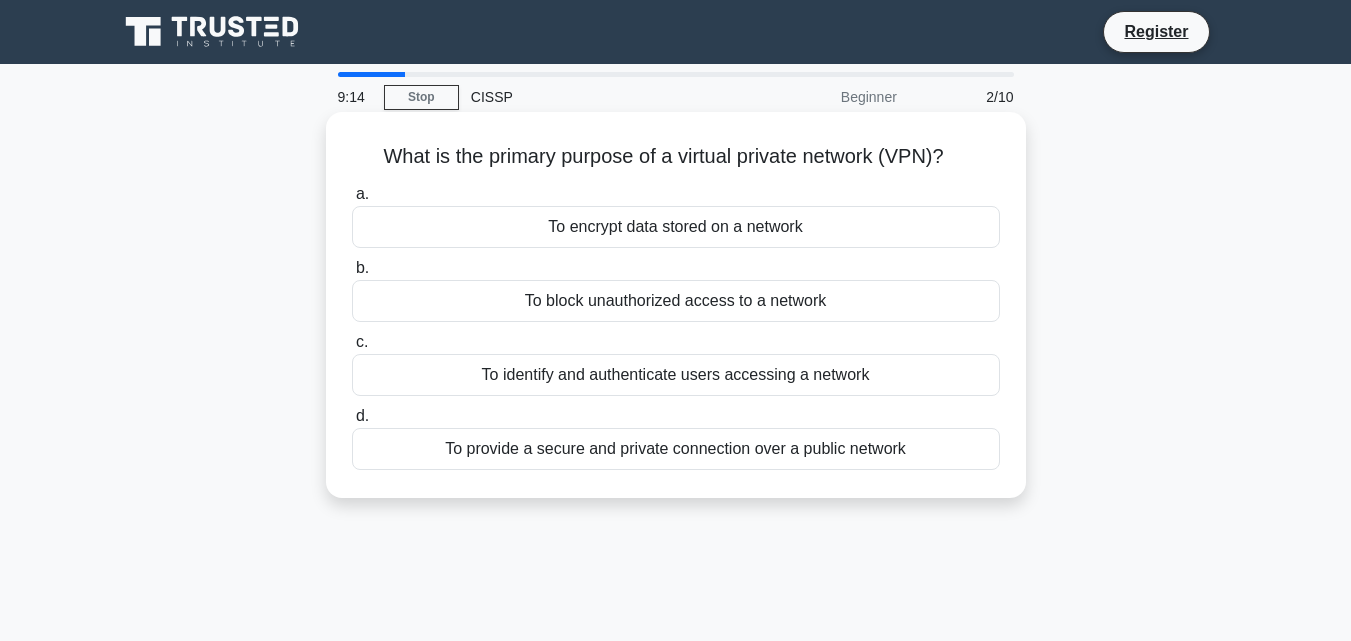 click on "To block unauthorized access to a network" at bounding box center [676, 301] 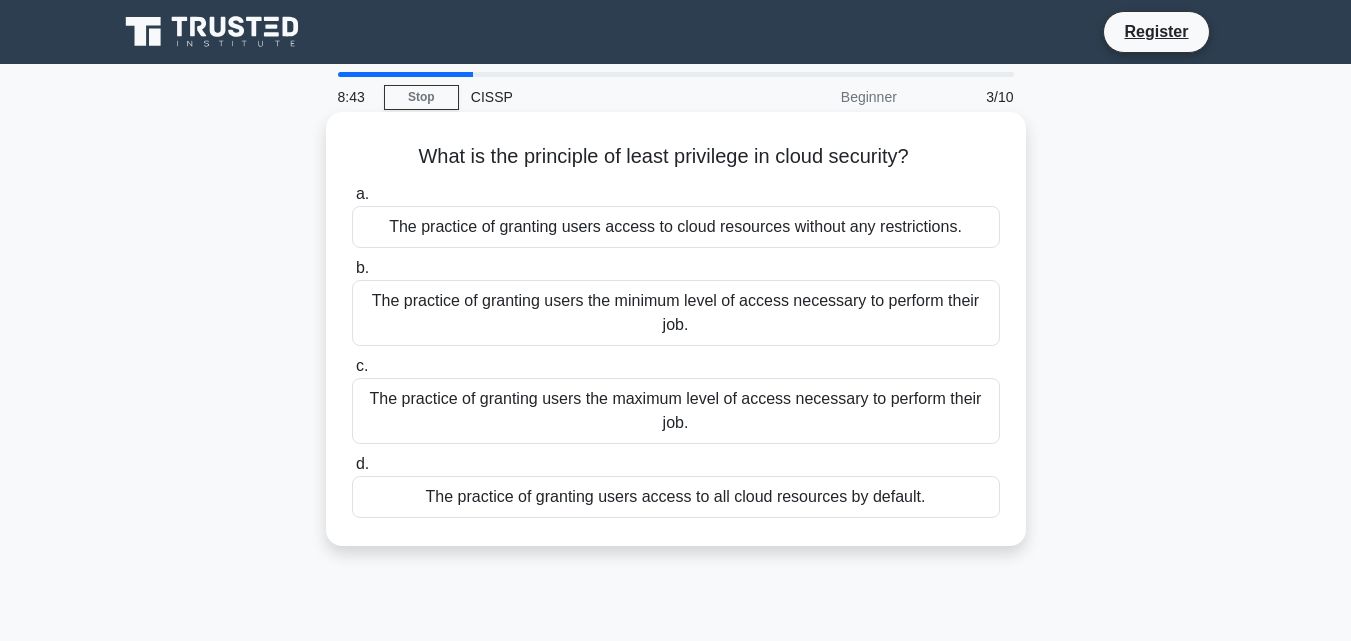 click on "The practice of granting users access to cloud resources without any restrictions." at bounding box center [676, 227] 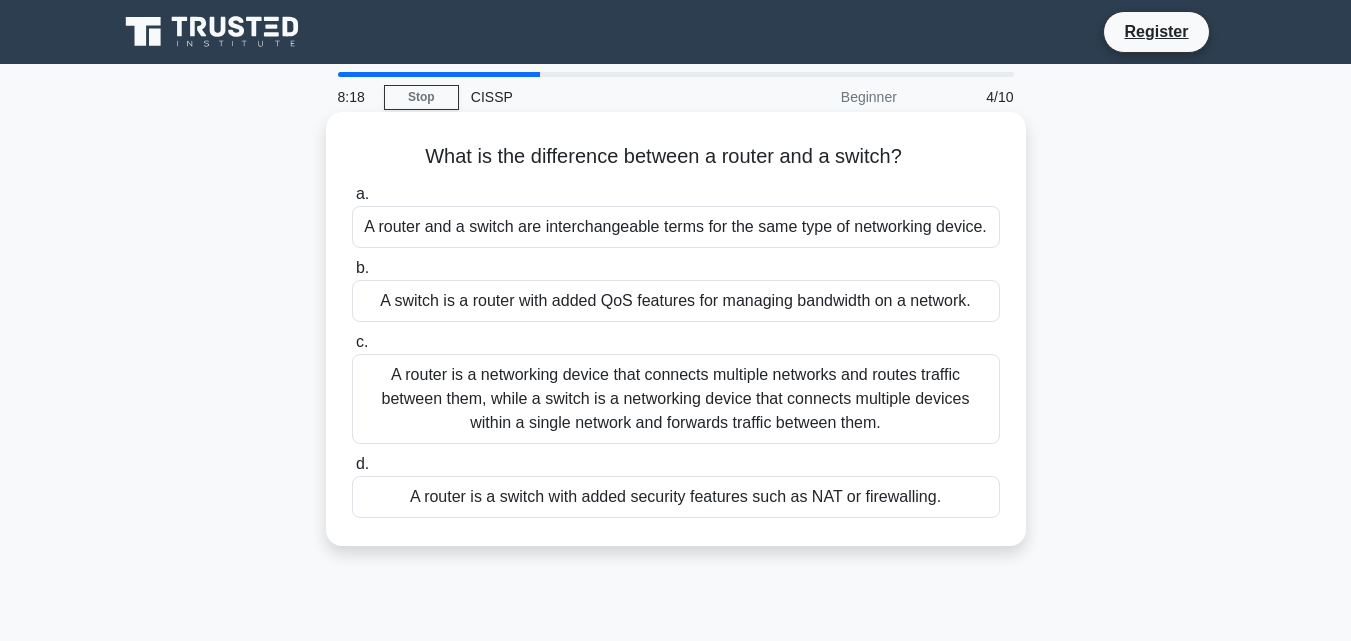 click on "A router is a switch with added security features such as NAT or firewalling." at bounding box center (676, 497) 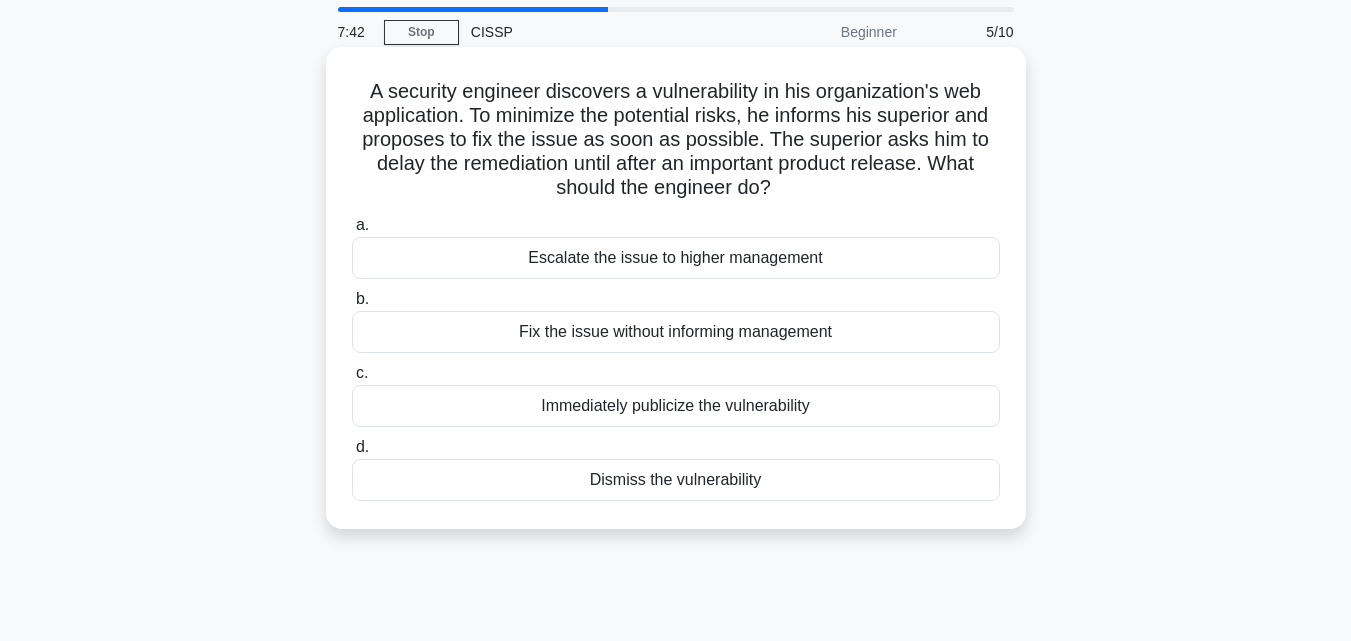 scroll, scrollTop: 100, scrollLeft: 0, axis: vertical 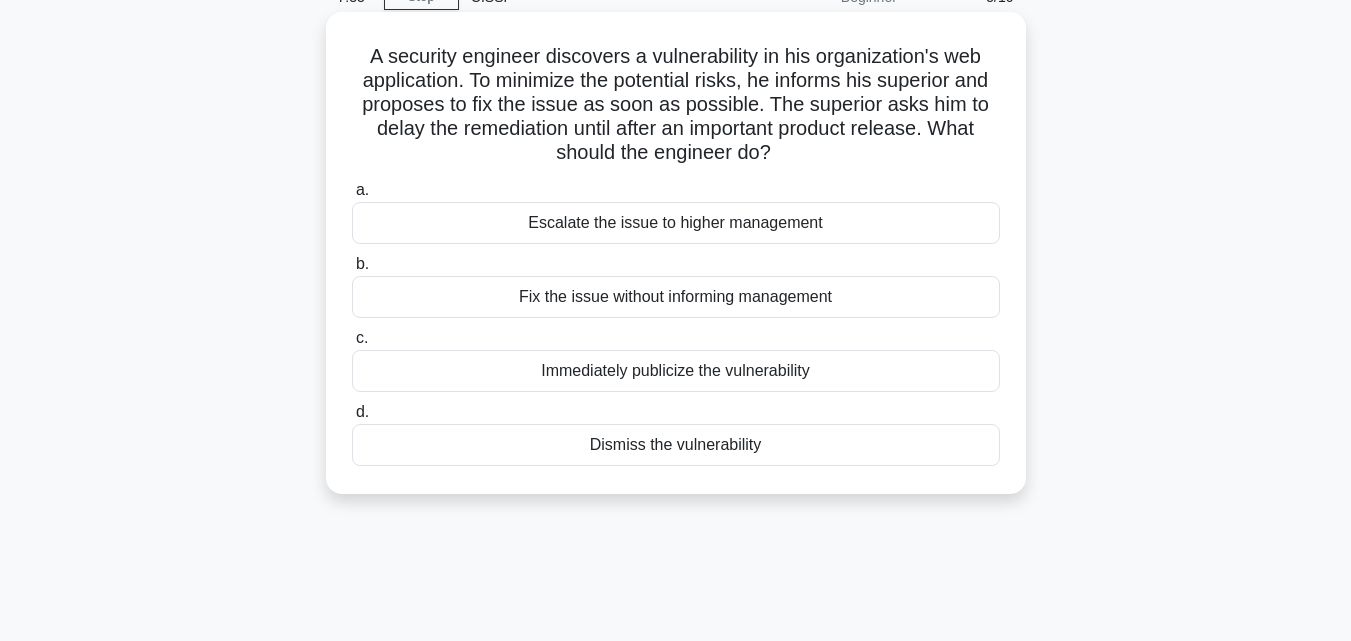 click on "Immediately publicize the vulnerability" at bounding box center (676, 371) 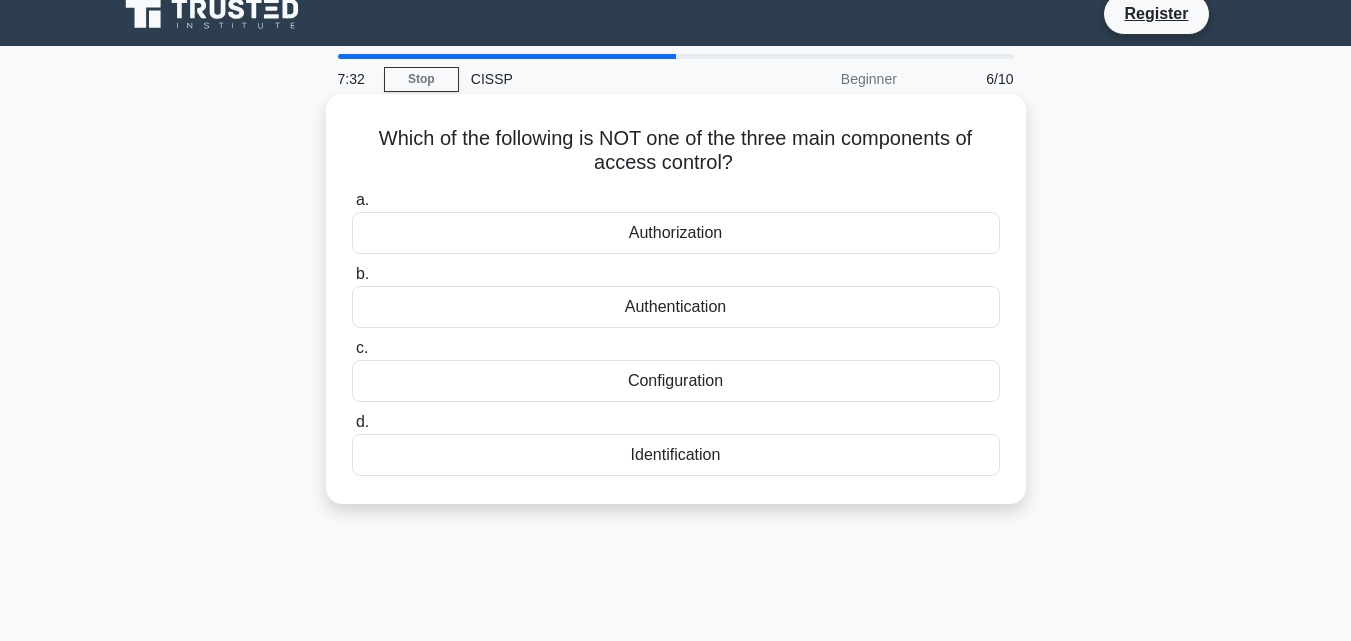 scroll, scrollTop: 0, scrollLeft: 0, axis: both 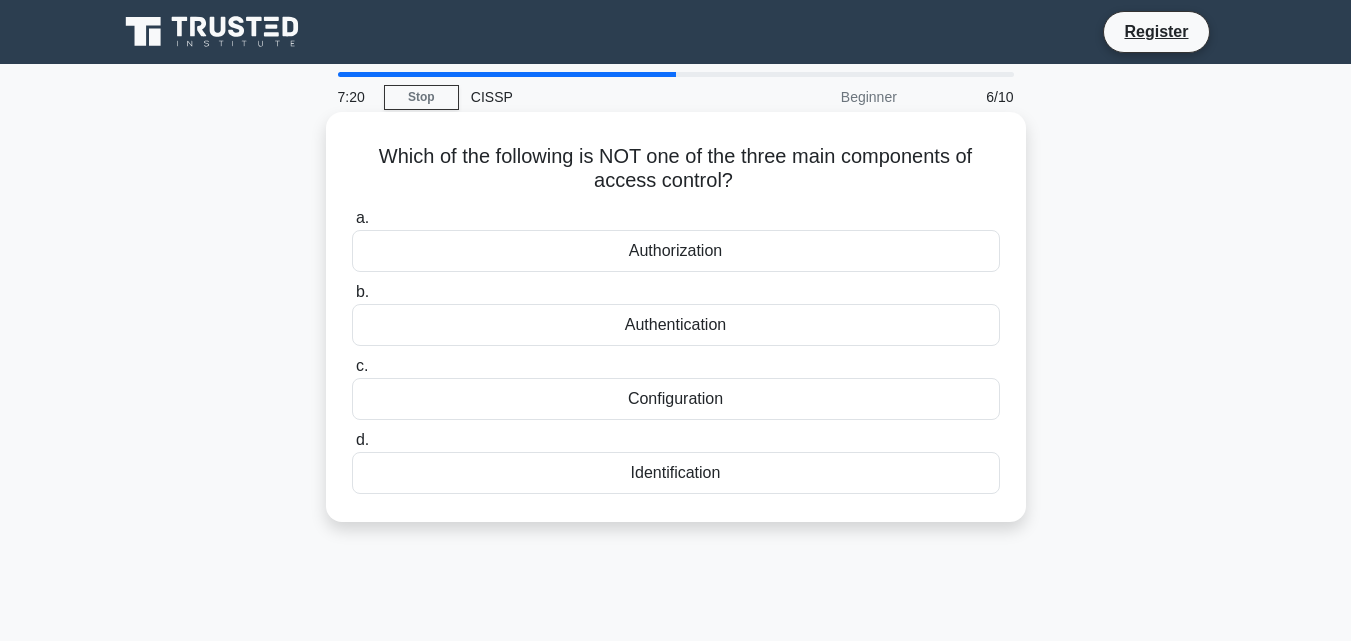 click on "Identification" at bounding box center [676, 473] 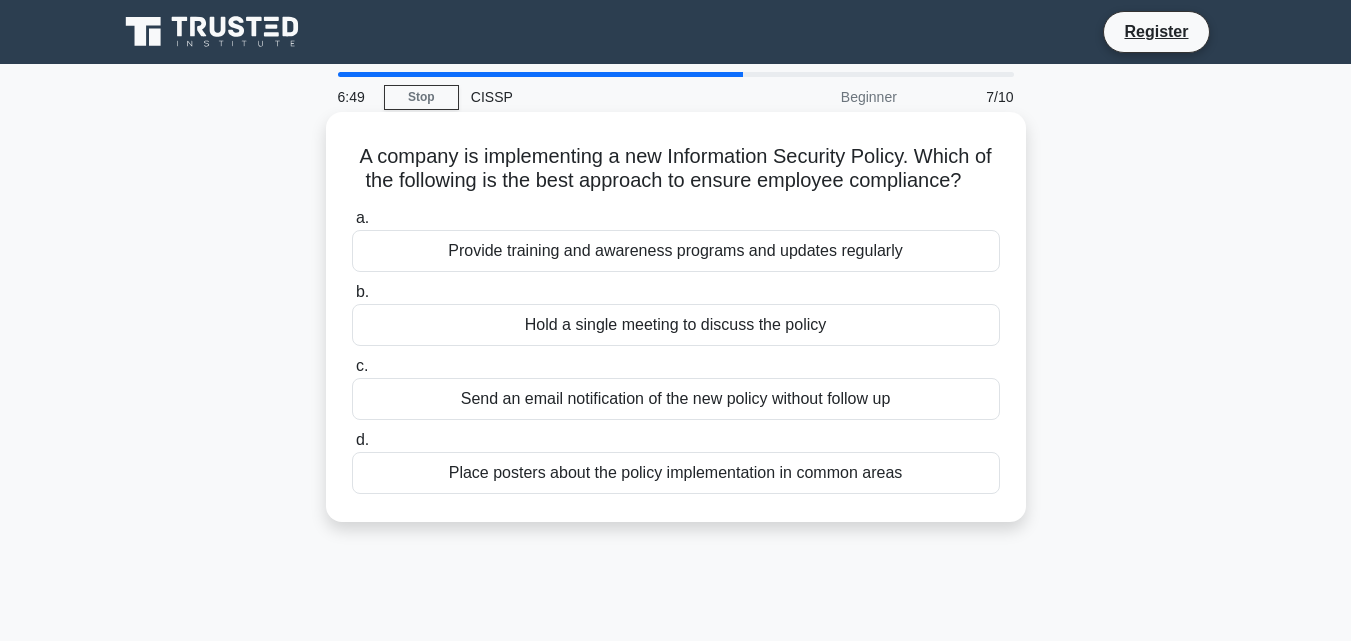 click on "Send an email notification of the new policy without follow up" at bounding box center [676, 399] 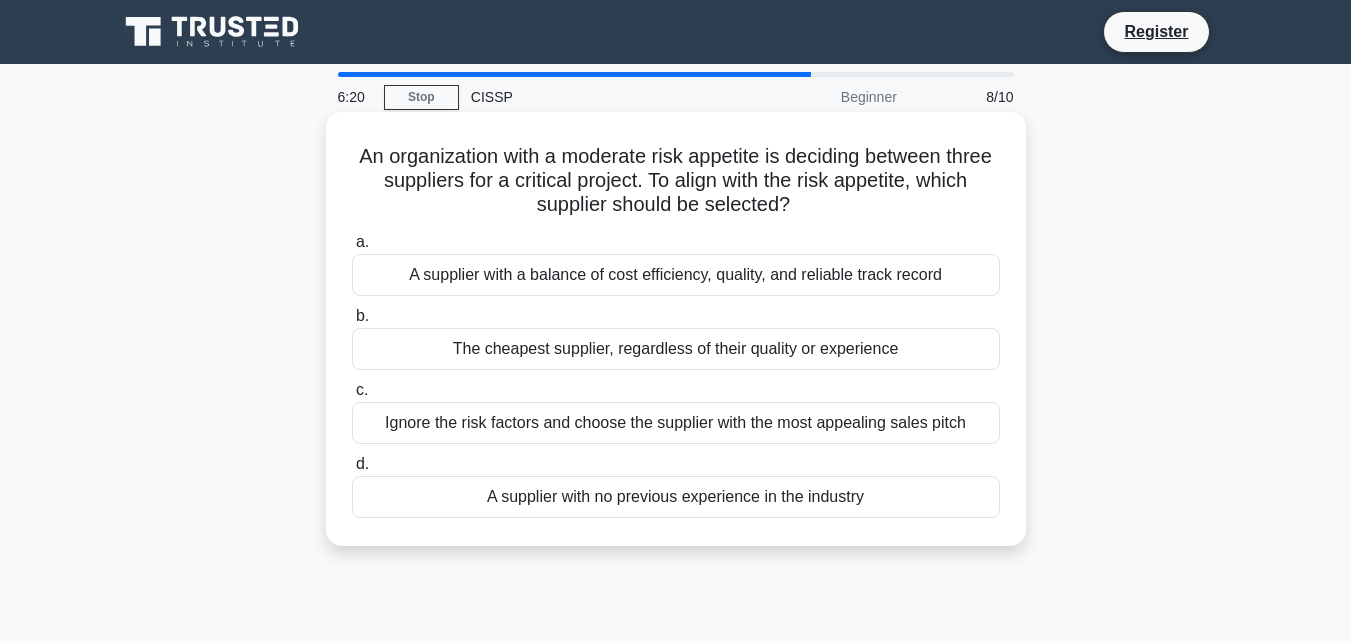 click on "The cheapest supplier, regardless of their quality or experience" at bounding box center (676, 349) 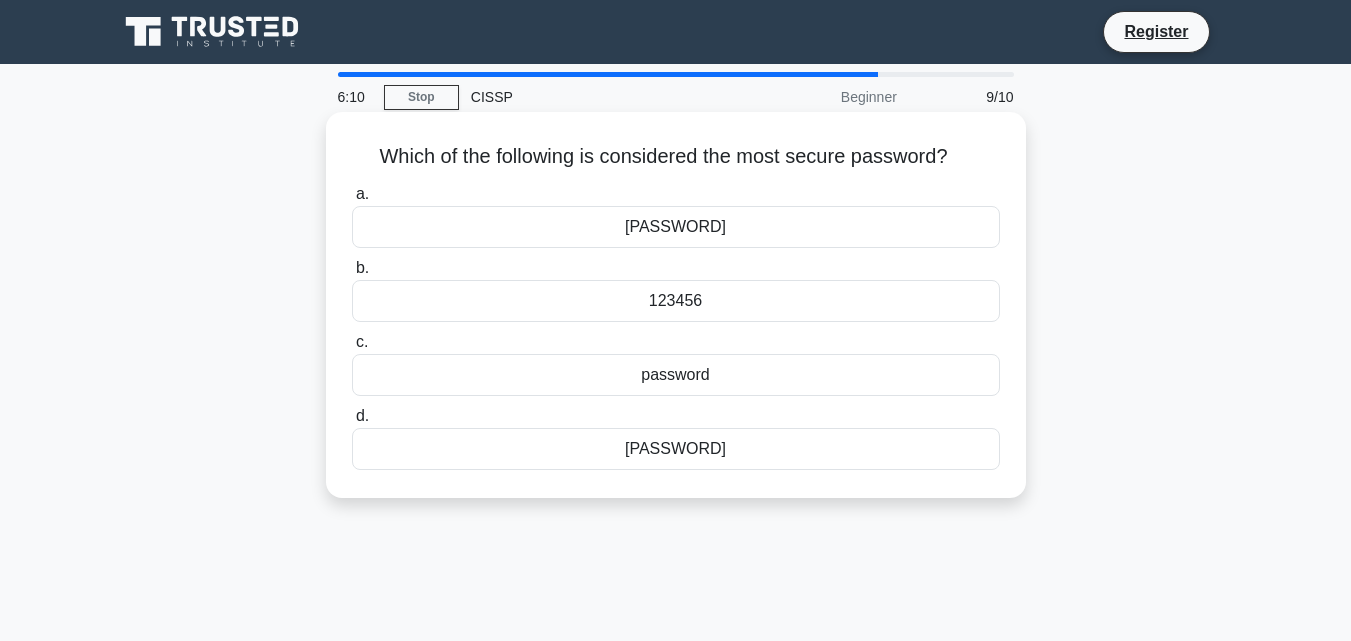 click on "M7P@&vdY9#" at bounding box center (676, 227) 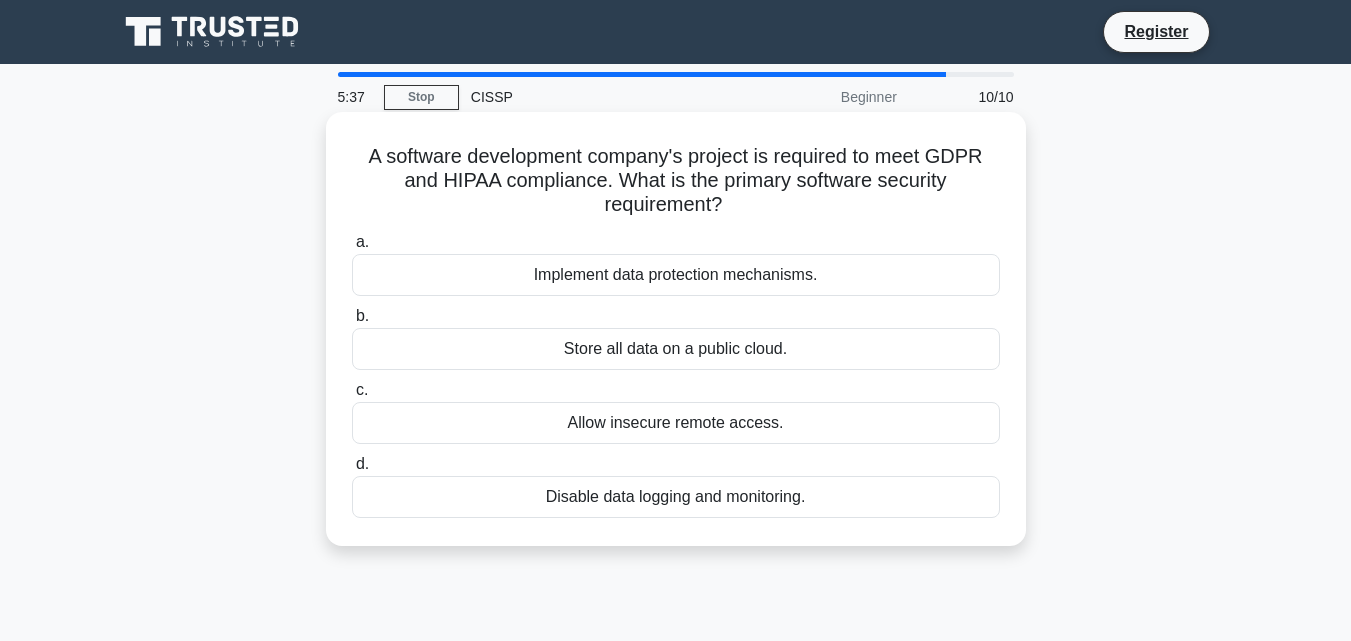 click on "Store all data on a public cloud." at bounding box center [676, 349] 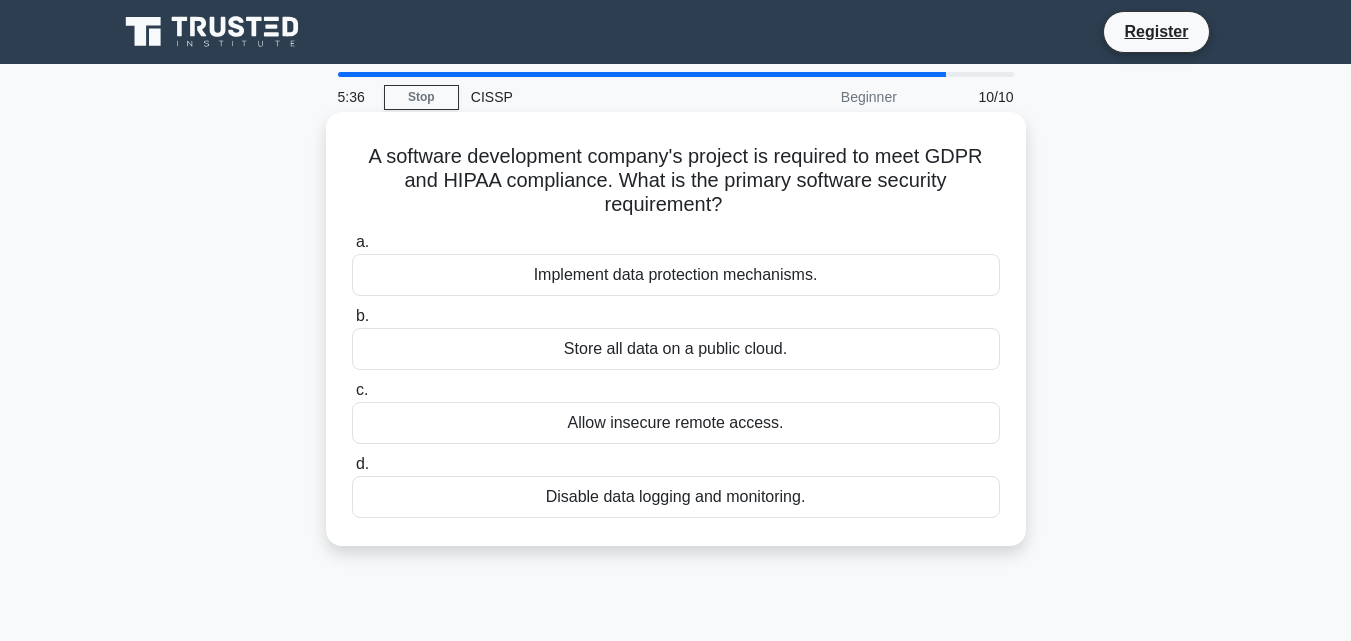 click on "Store all data on a public cloud." at bounding box center (676, 349) 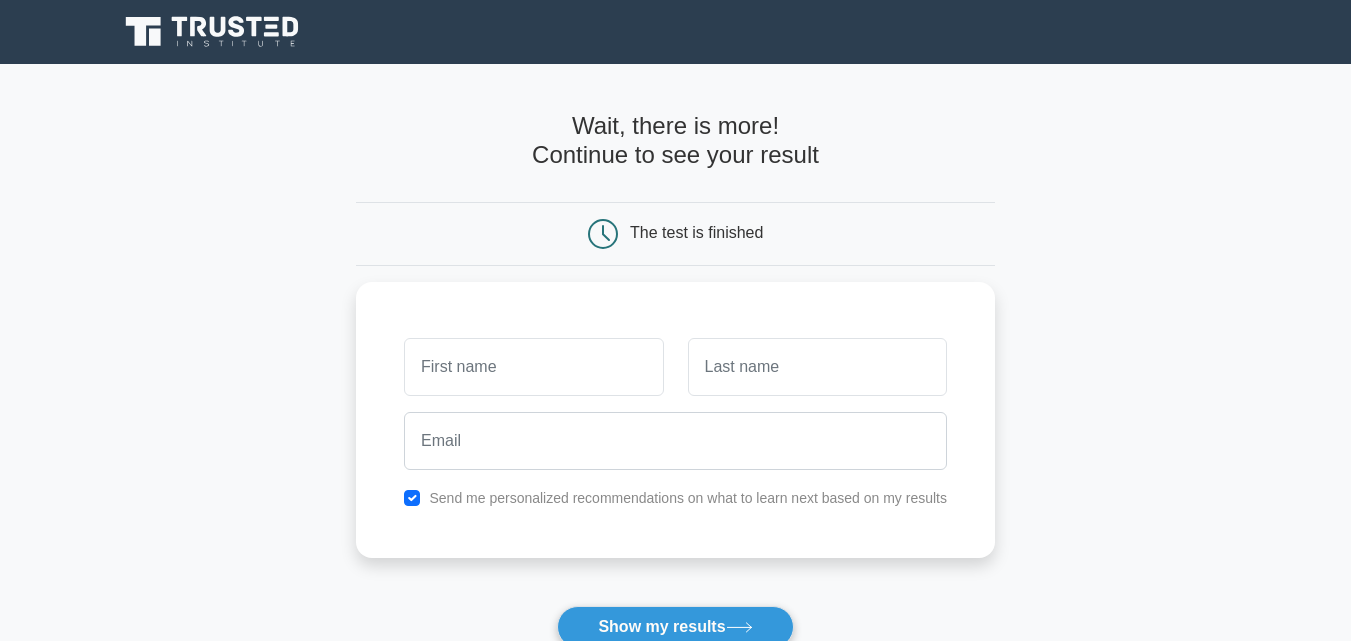 scroll, scrollTop: 0, scrollLeft: 0, axis: both 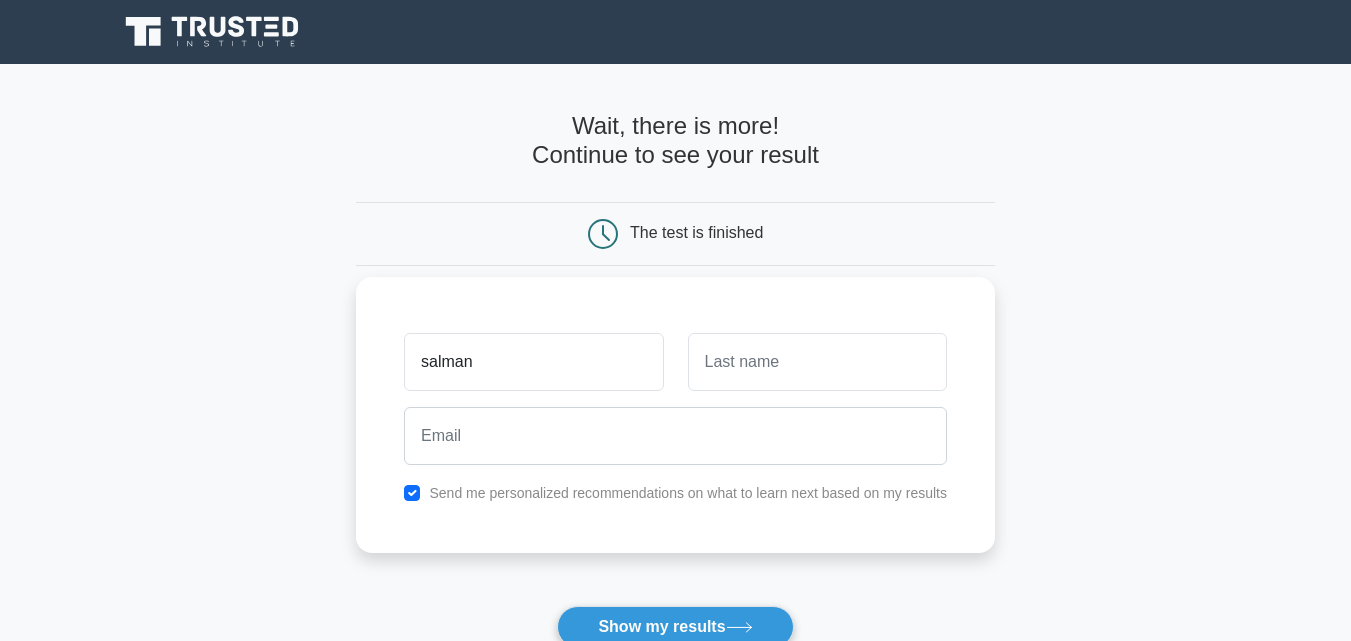 type on "salman" 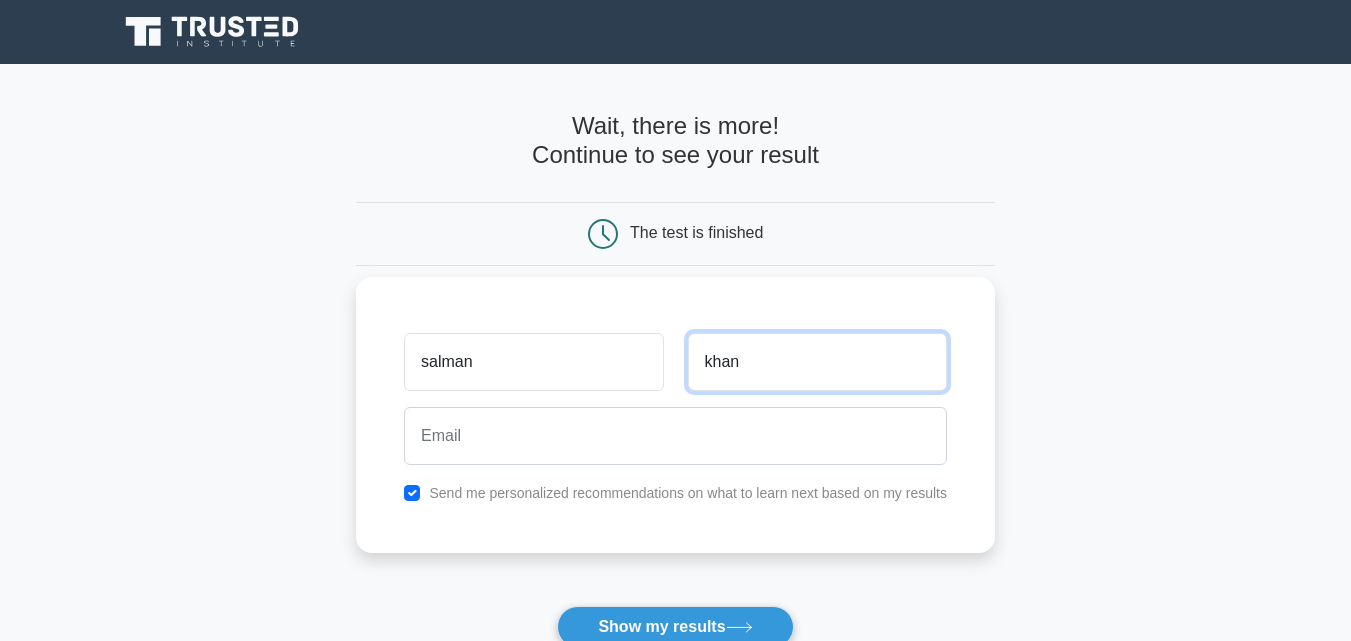 type on "khan" 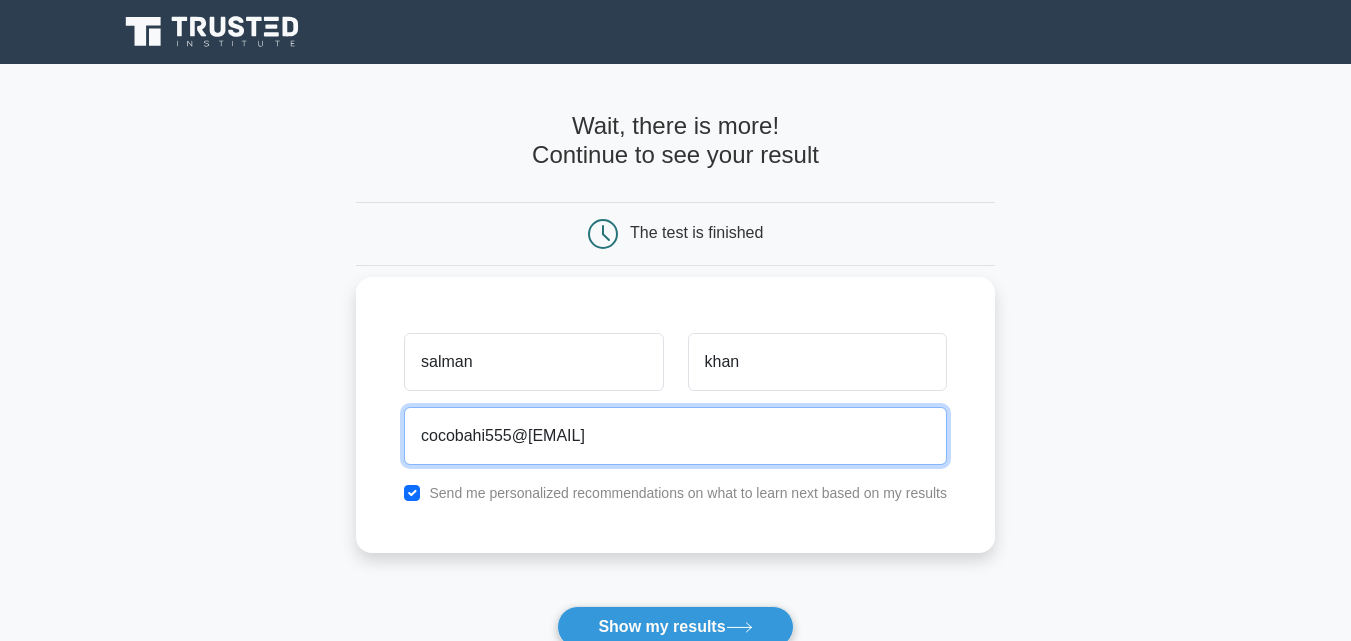type on "cocobahi555@[EMAIL]" 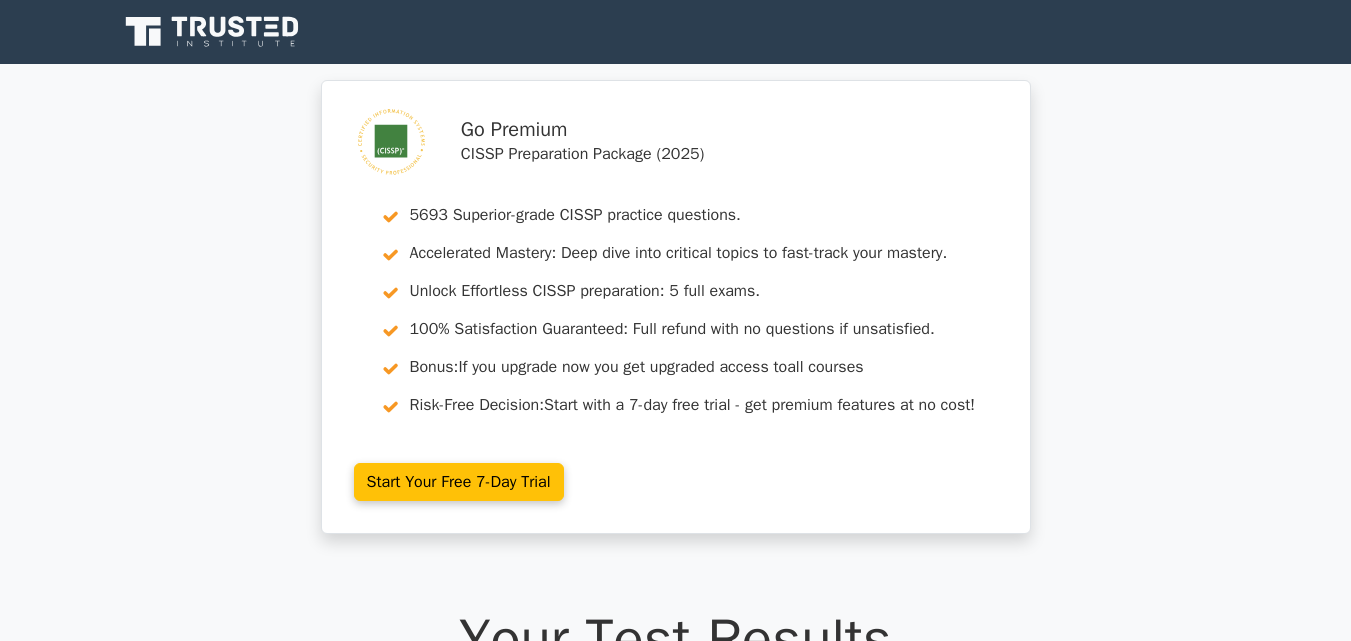 scroll, scrollTop: 0, scrollLeft: 0, axis: both 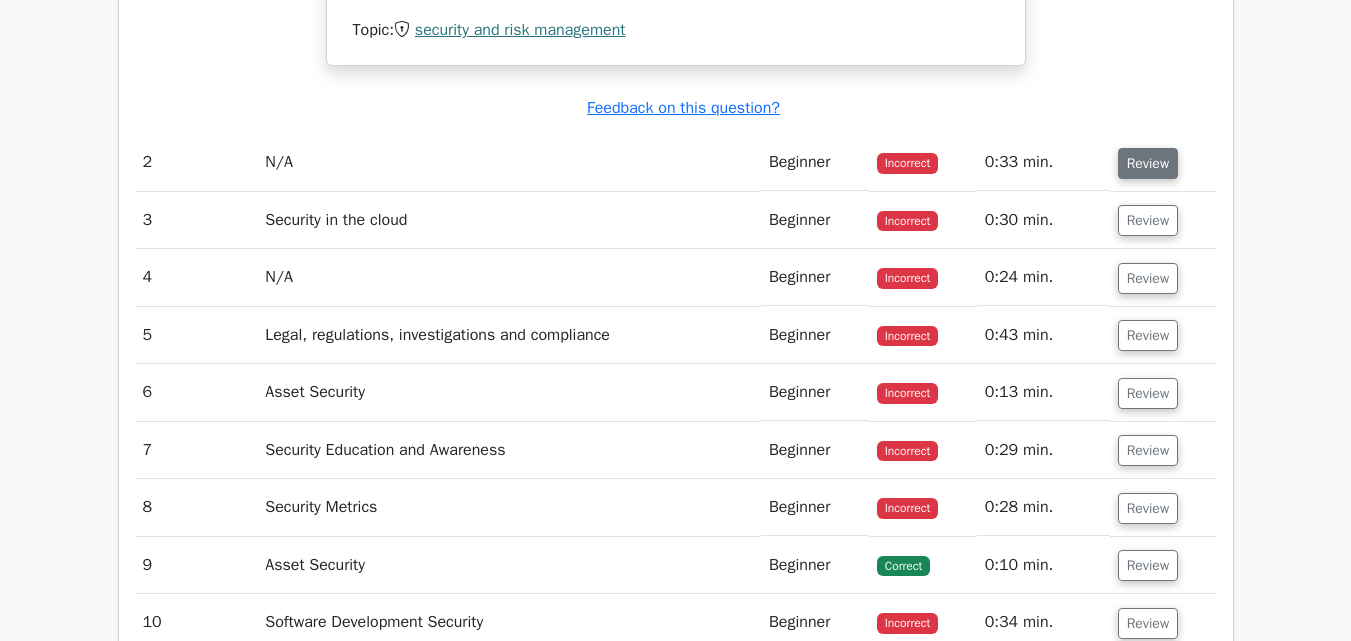 click on "Review" at bounding box center [1148, 163] 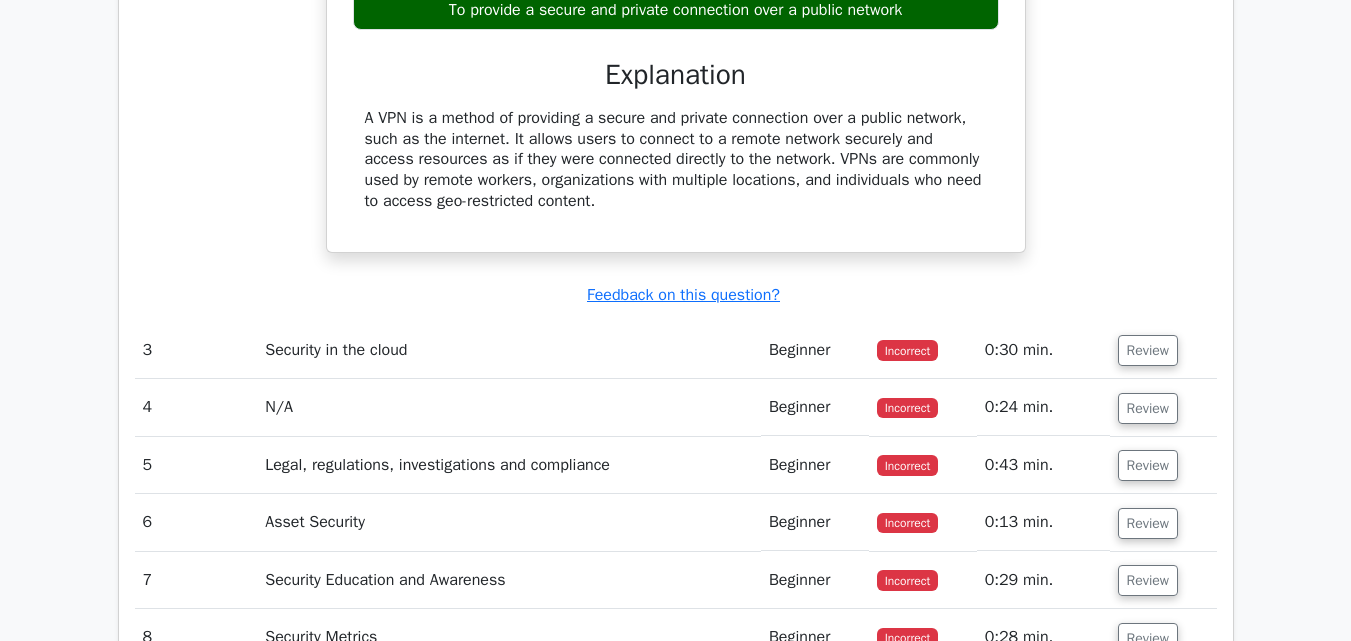 scroll, scrollTop: 2800, scrollLeft: 0, axis: vertical 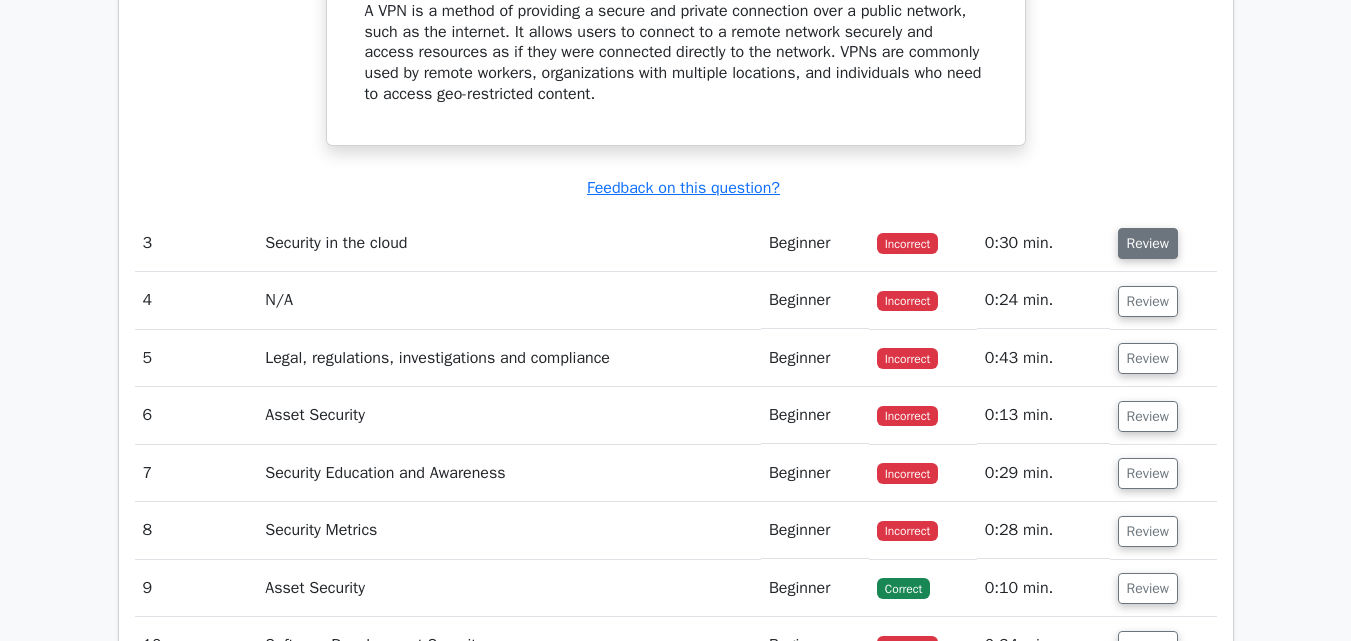 click on "Review" at bounding box center (1148, 243) 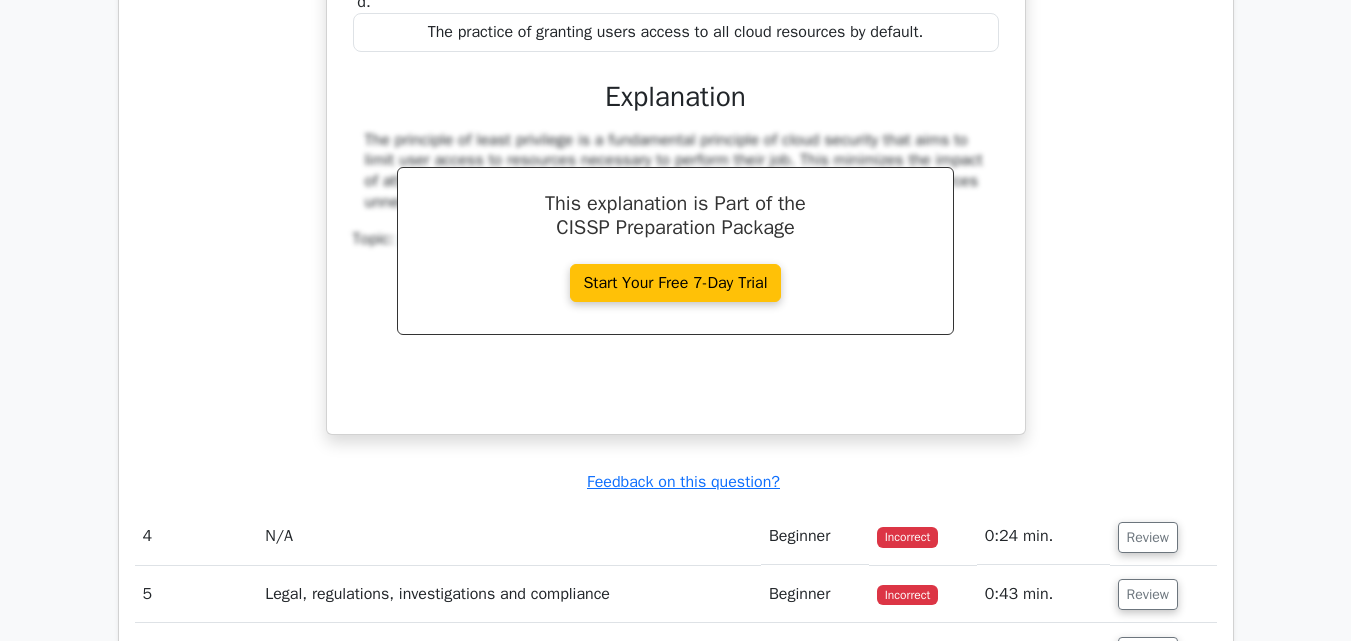 scroll, scrollTop: 3600, scrollLeft: 0, axis: vertical 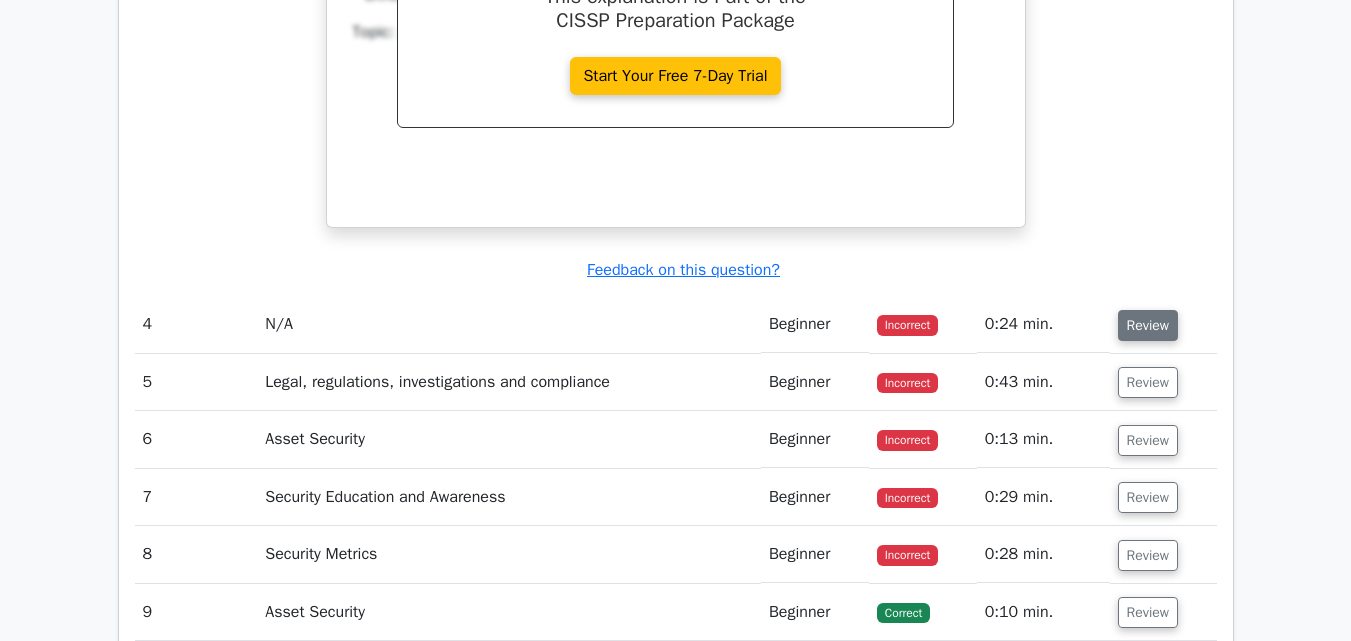 click on "Review" at bounding box center [1148, 325] 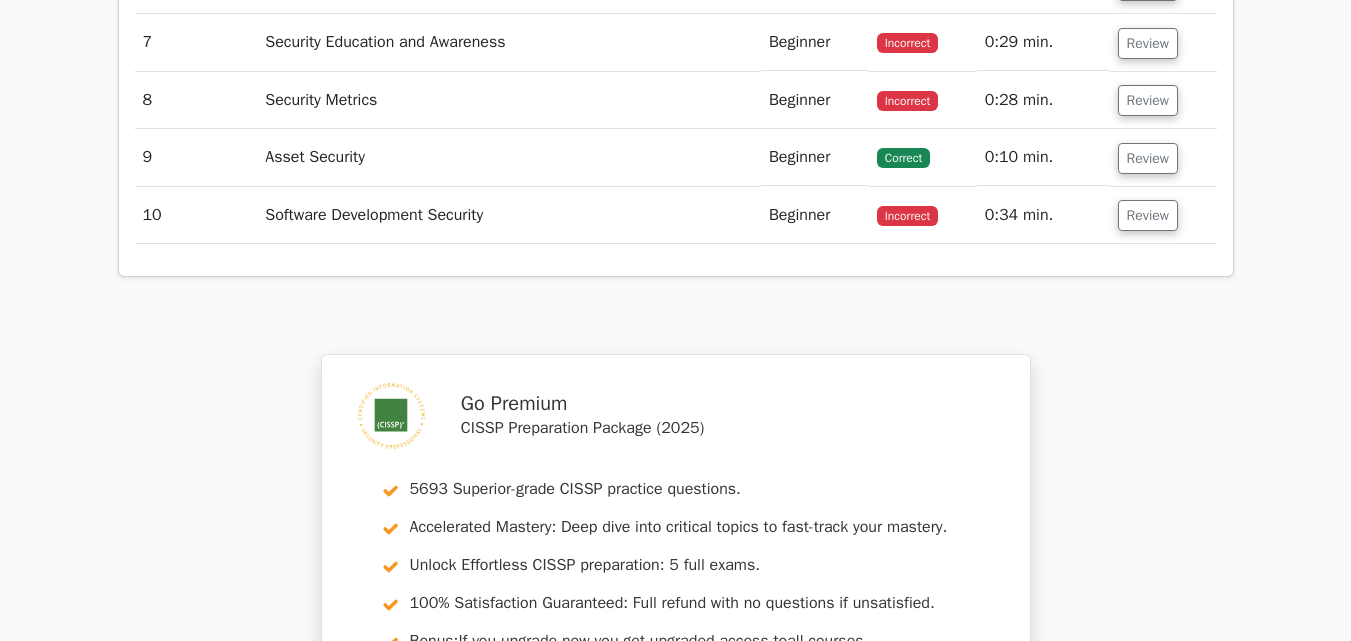 scroll, scrollTop: 4700, scrollLeft: 0, axis: vertical 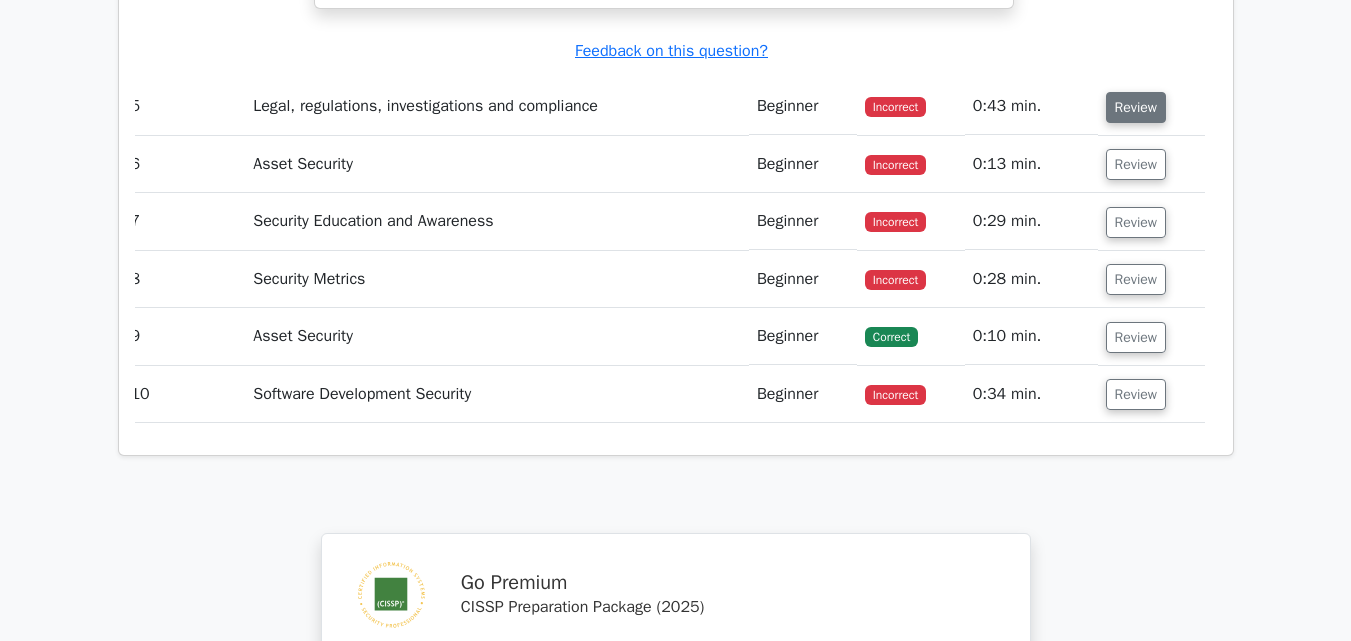 click on "Review" at bounding box center [1136, 107] 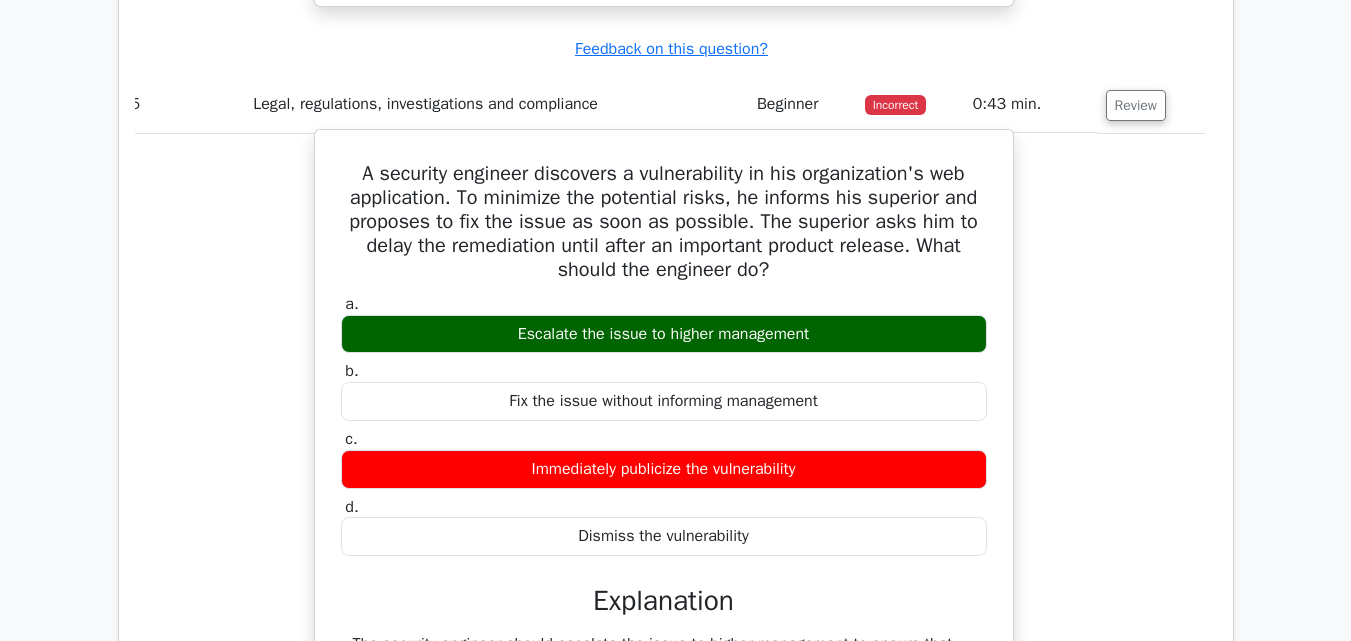 scroll, scrollTop: 4700, scrollLeft: 0, axis: vertical 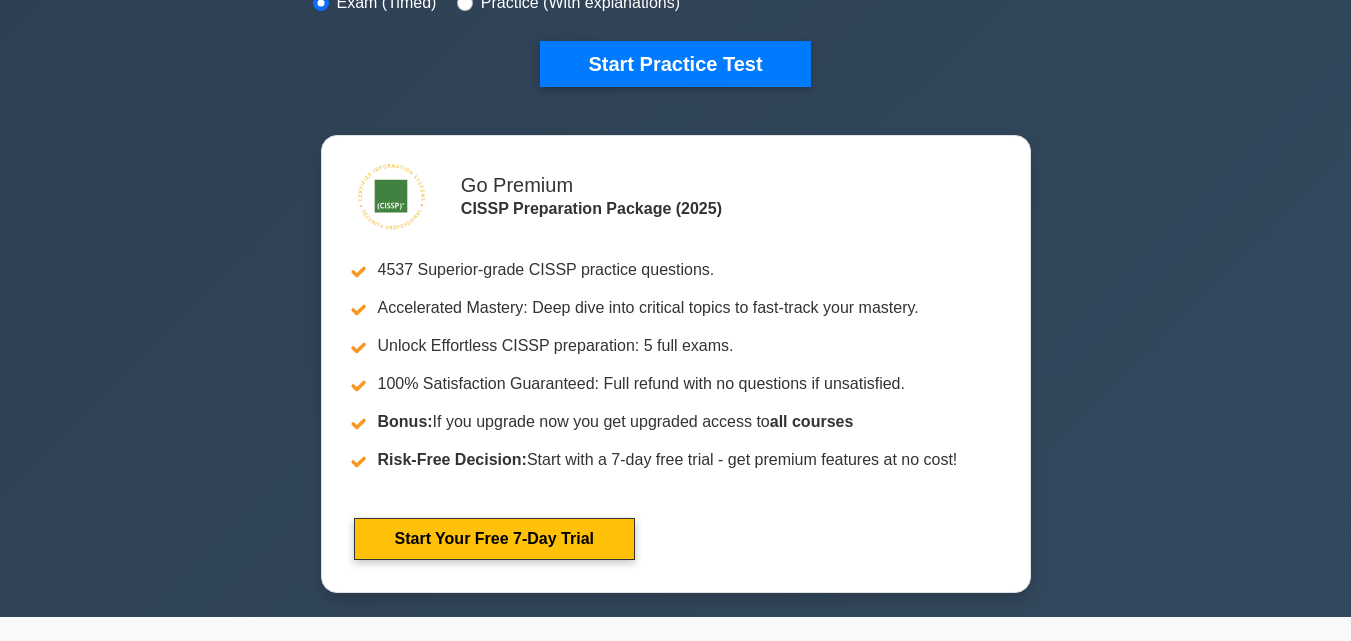 drag, startPoint x: 339, startPoint y: 315, endPoint x: 602, endPoint y: 340, distance: 264.18555 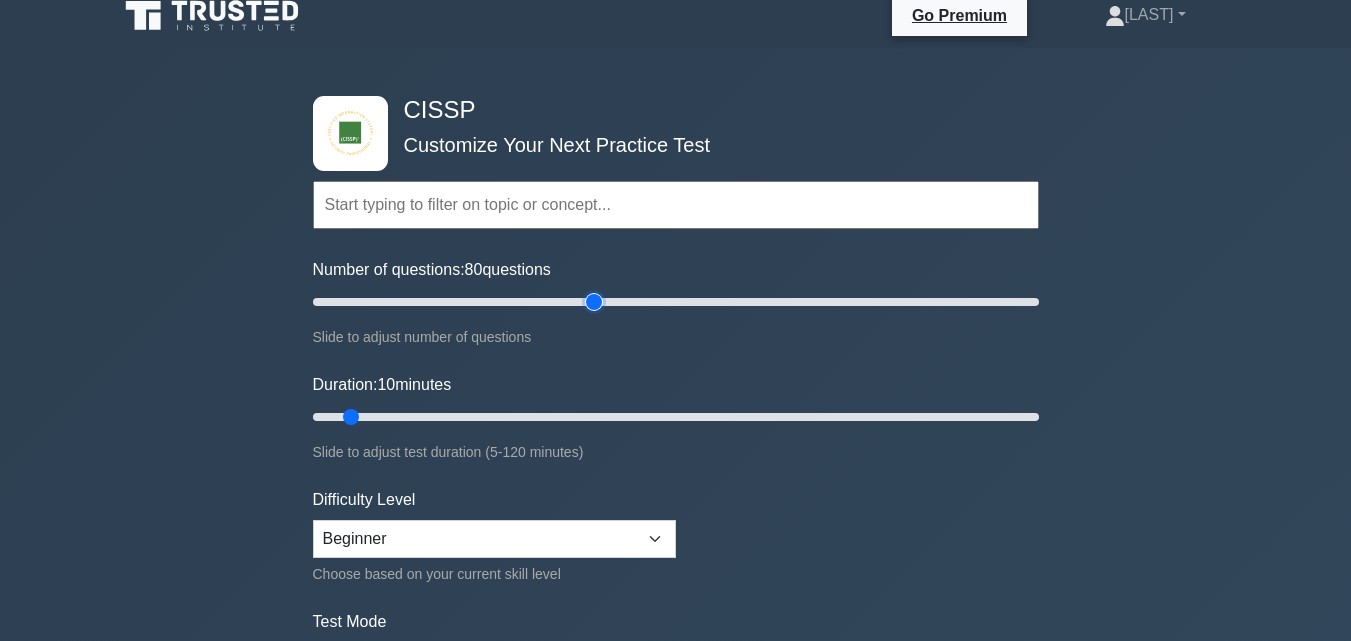 scroll, scrollTop: 0, scrollLeft: 0, axis: both 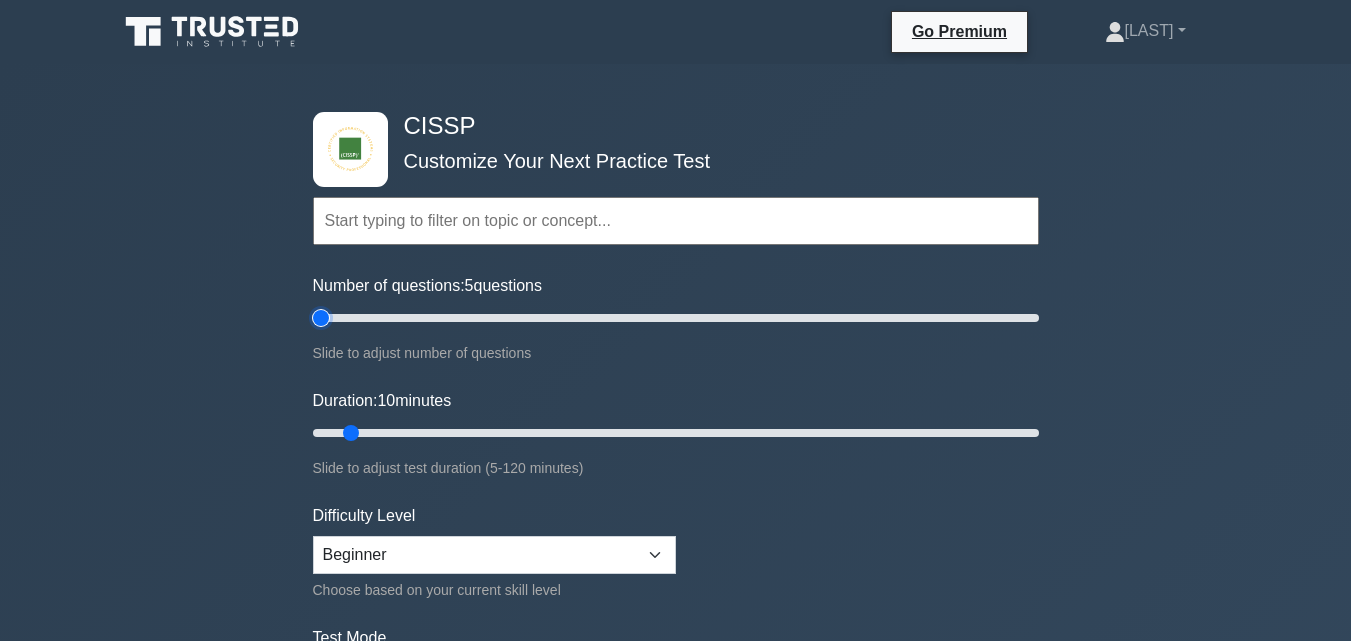 drag, startPoint x: 581, startPoint y: 315, endPoint x: 323, endPoint y: 318, distance: 258.01746 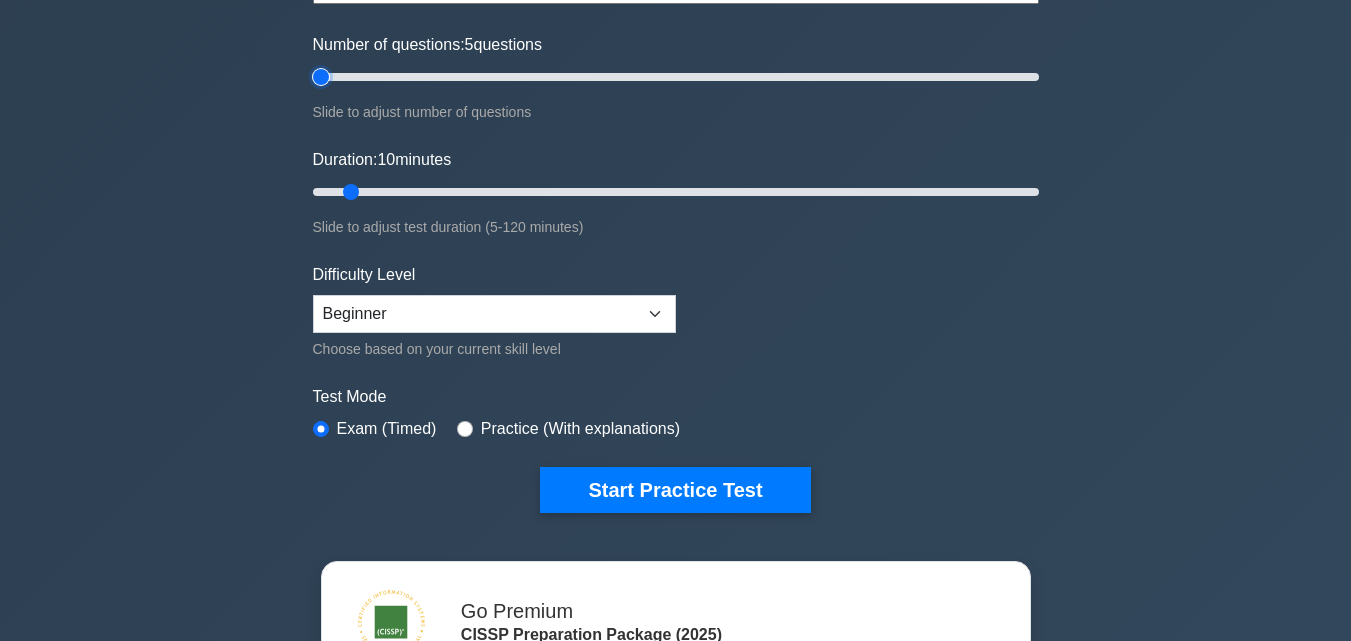 scroll, scrollTop: 300, scrollLeft: 0, axis: vertical 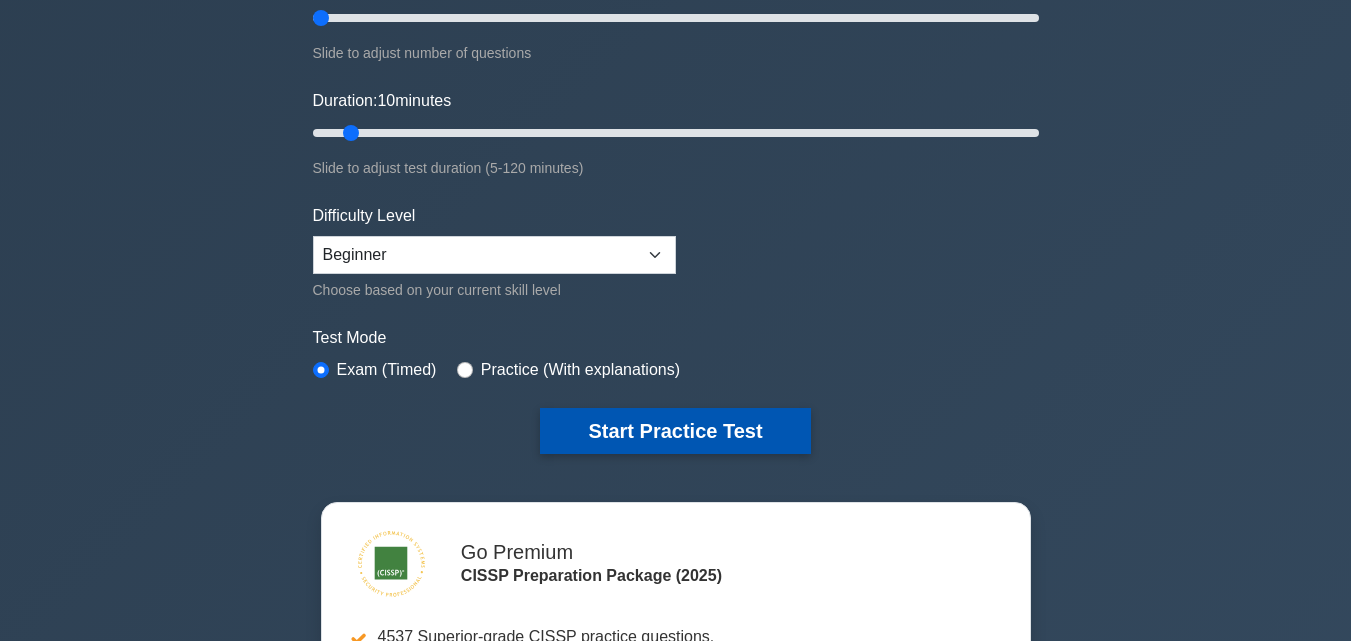 click on "Start Practice Test" at bounding box center (675, 431) 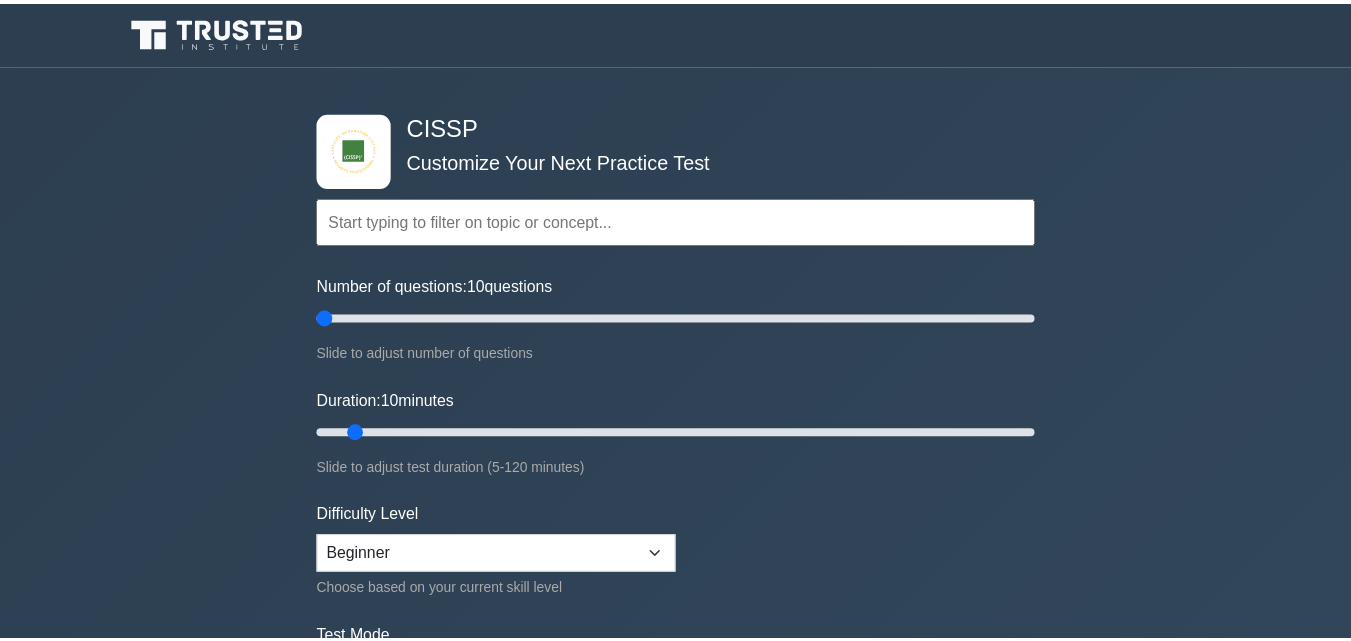 scroll, scrollTop: 300, scrollLeft: 0, axis: vertical 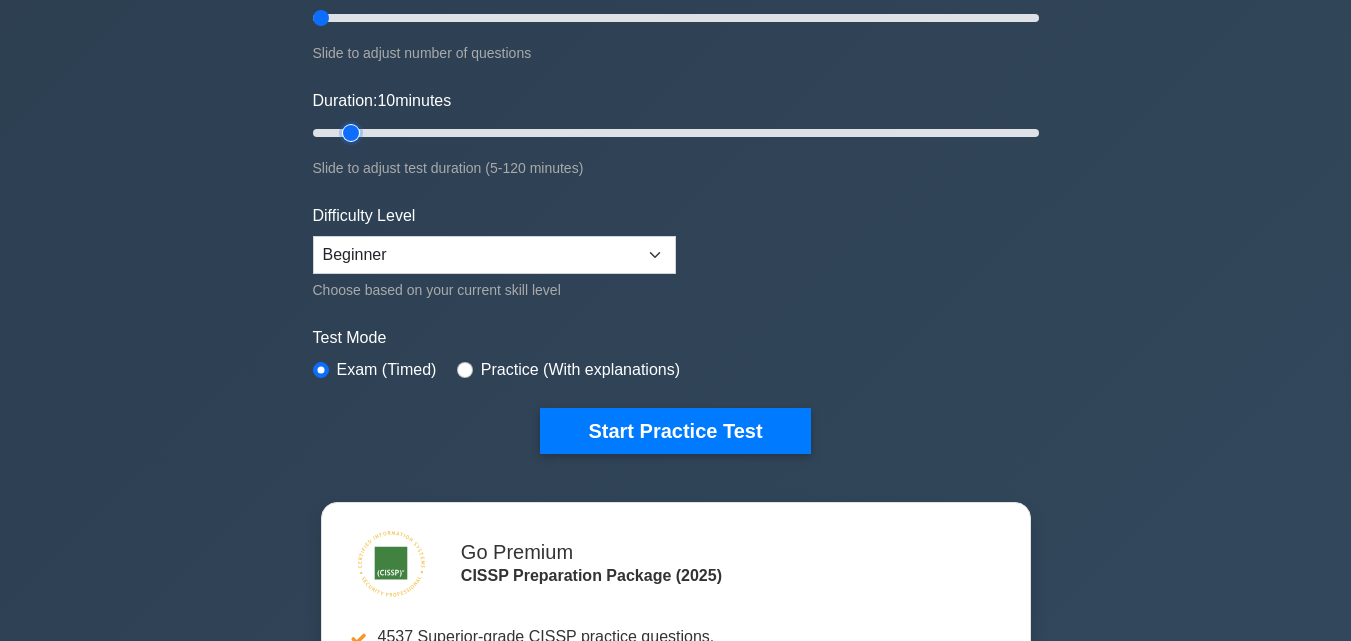 click on "Duration:  10  minutes" at bounding box center (676, 133) 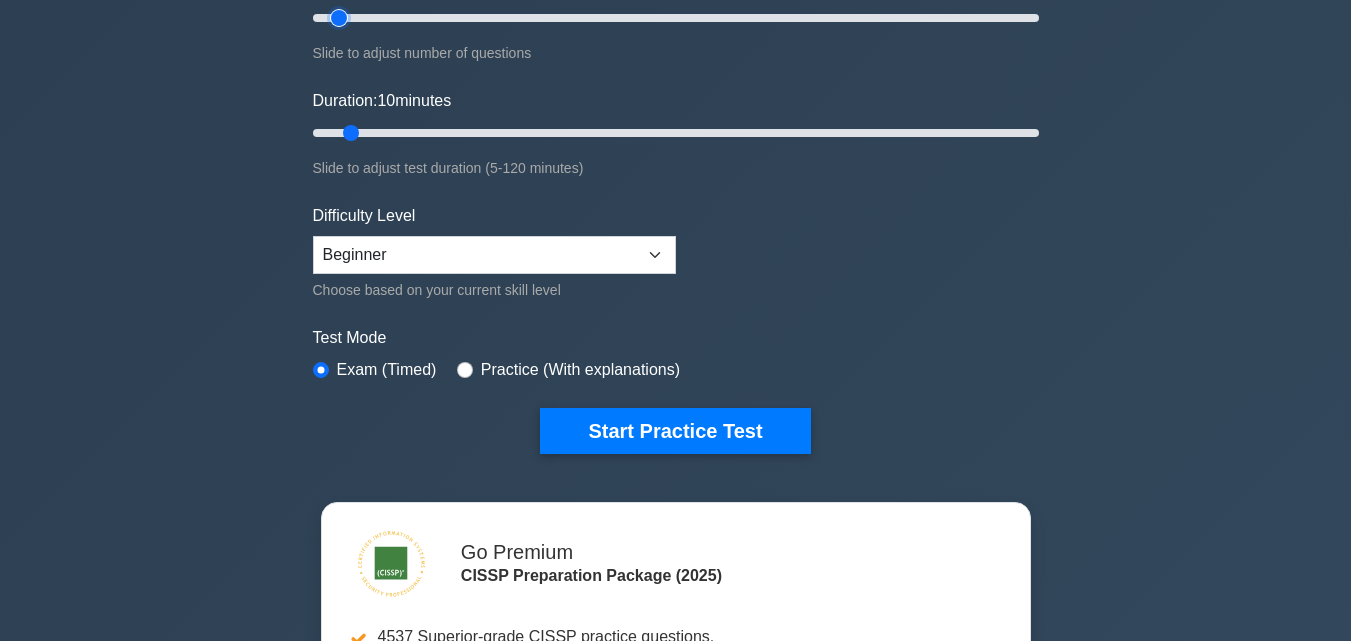 type on "10" 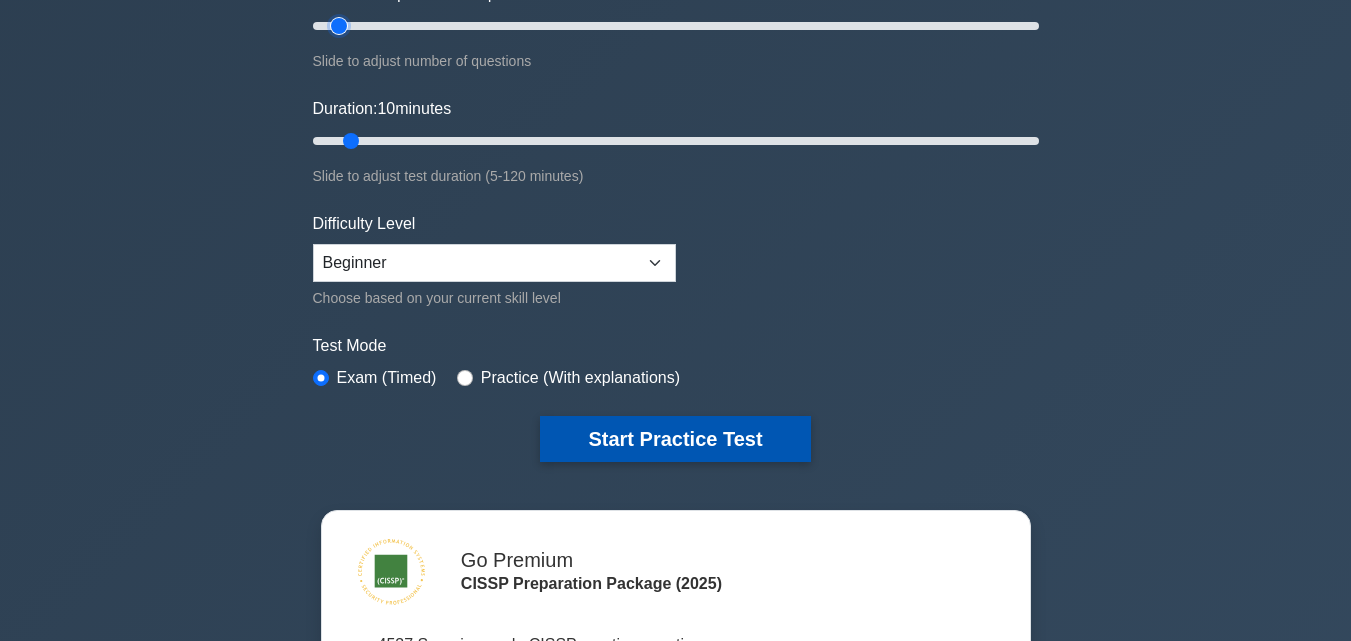 scroll, scrollTop: 300, scrollLeft: 0, axis: vertical 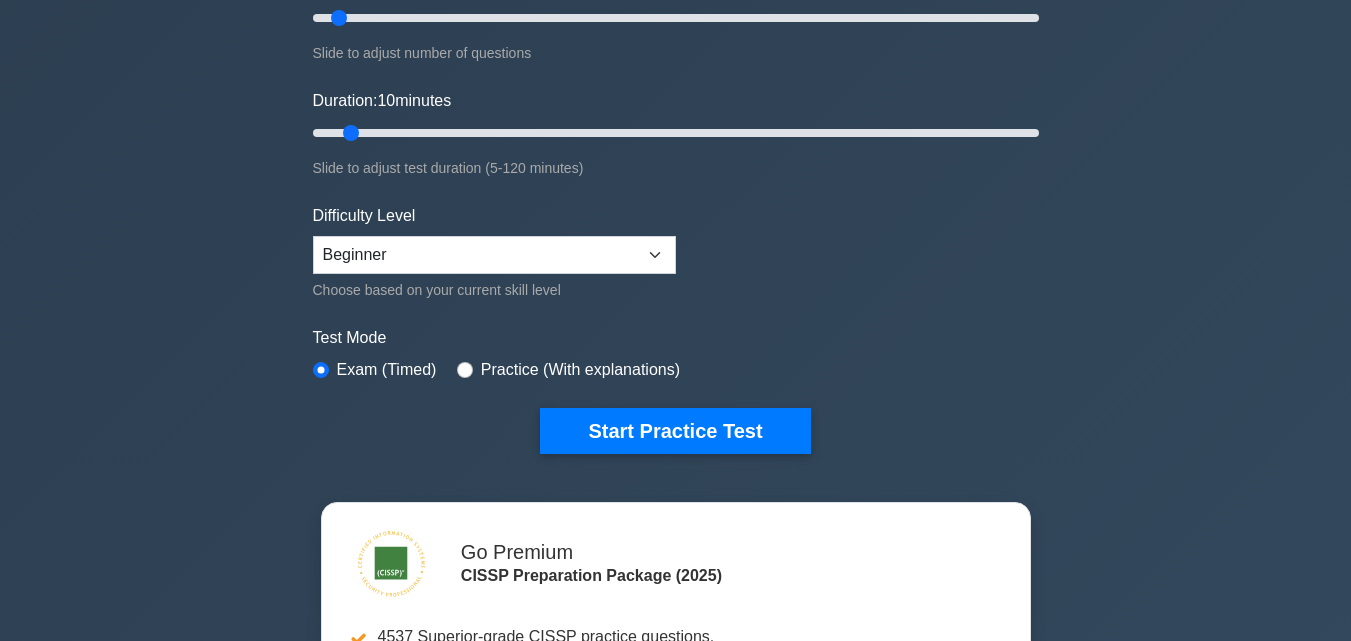 click on "Topics
Security and Risk Management
Asset Security
Security Architecture and Engineering
Communication and Network Security
Software Development Security
Security Assessment and Testing
Identity and Access Management
Cryptography
Security Operations" at bounding box center (676, 145) 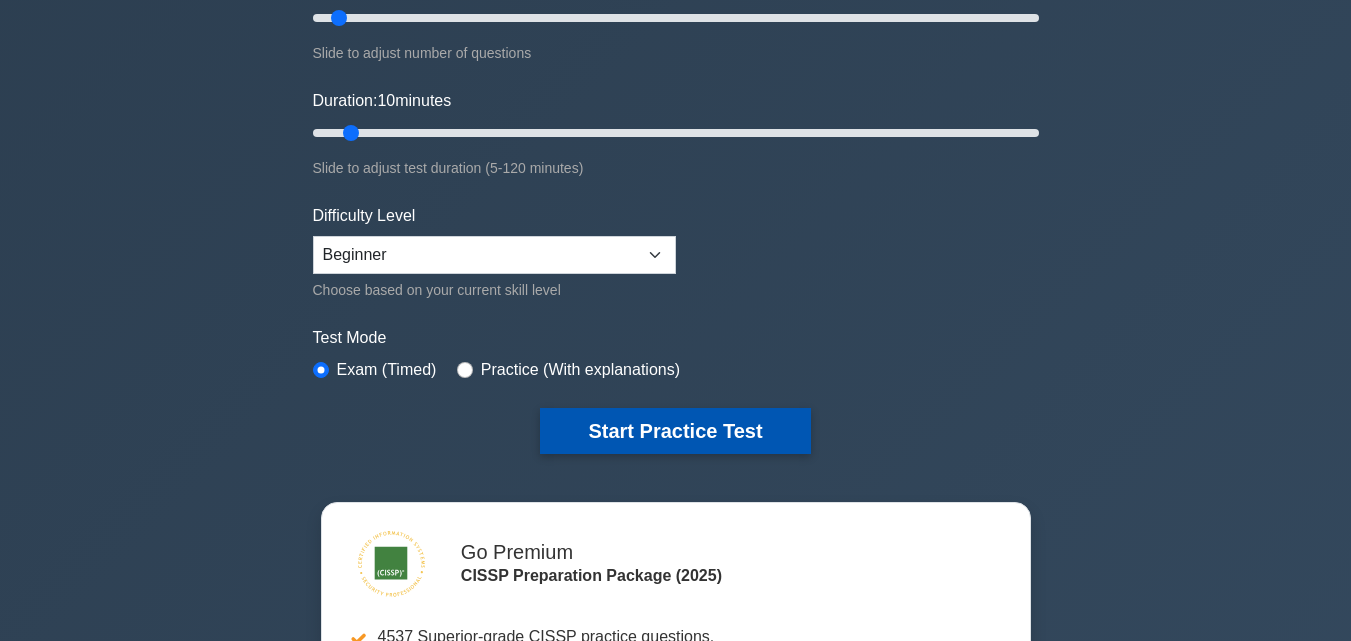 click on "Start Practice Test" at bounding box center [675, 431] 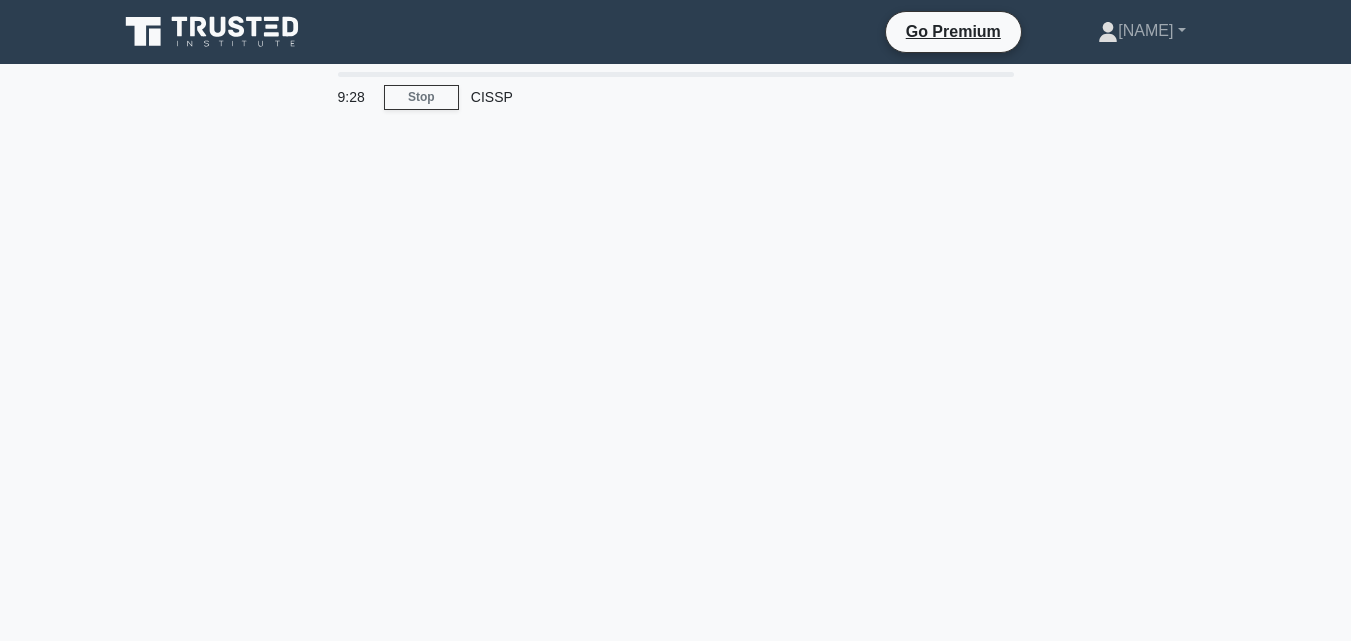 scroll, scrollTop: 0, scrollLeft: 0, axis: both 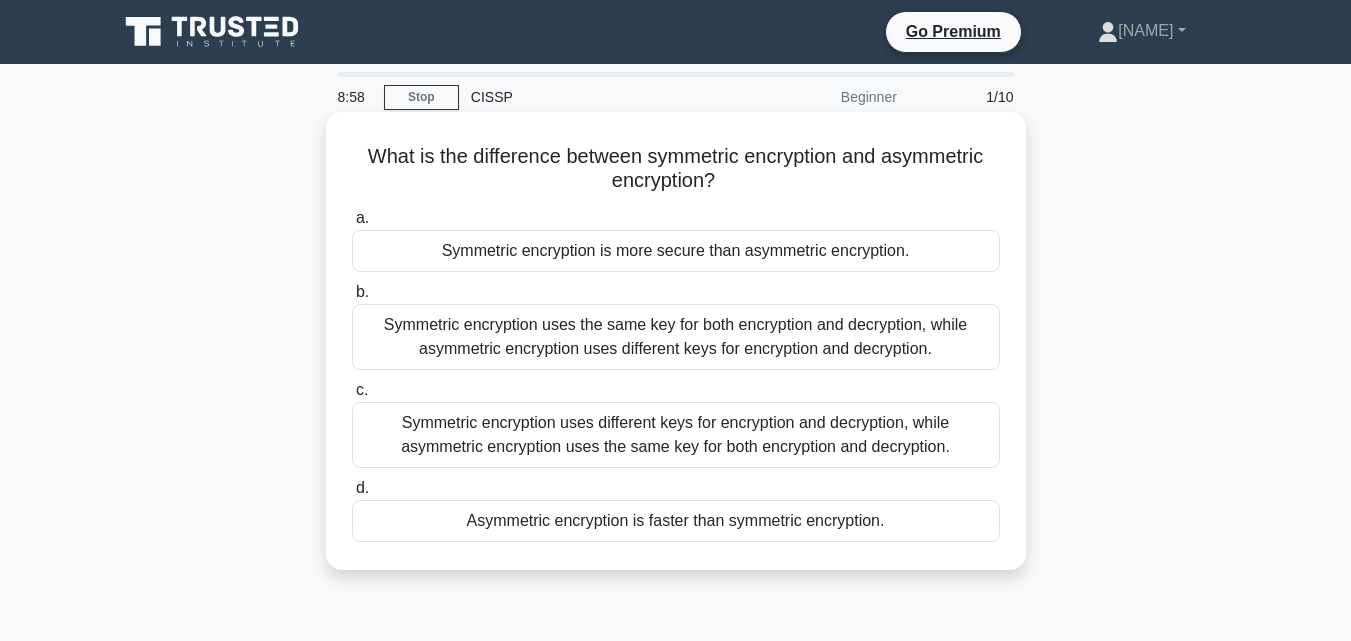 click on "Symmetric encryption uses different keys for encryption and decryption, while asymmetric encryption uses the same key for both encryption and decryption." at bounding box center [676, 435] 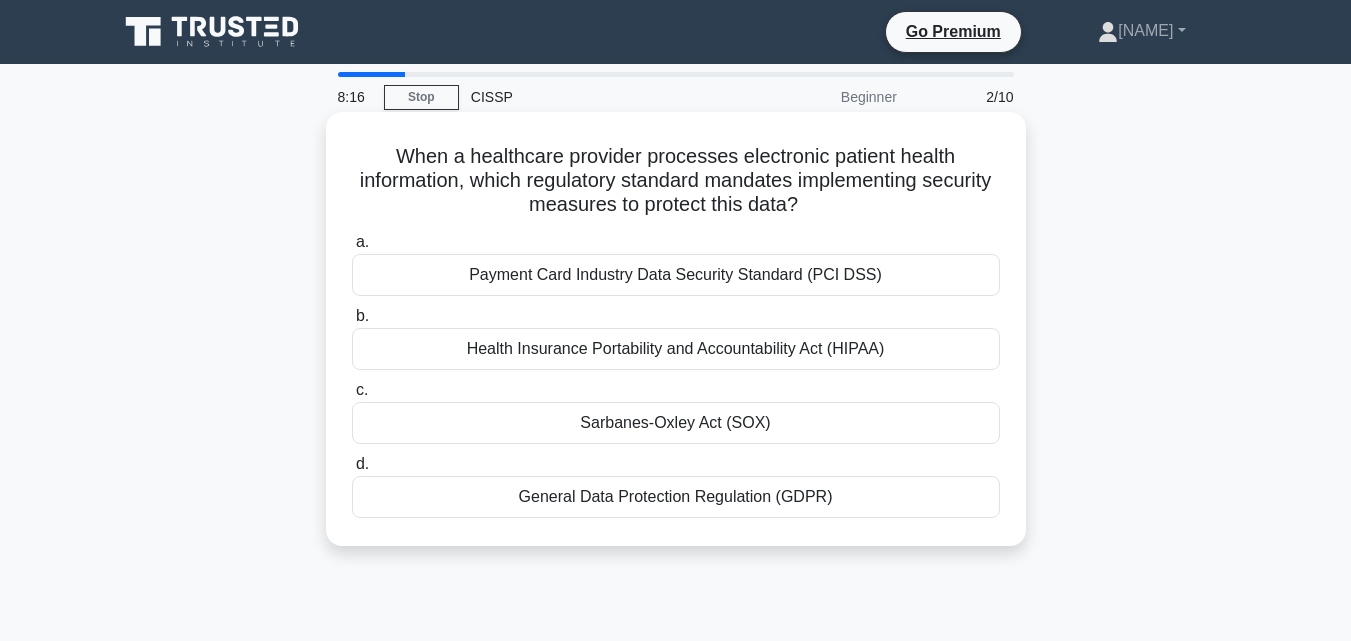 click on "General Data Protection Regulation (GDPR)" at bounding box center (676, 497) 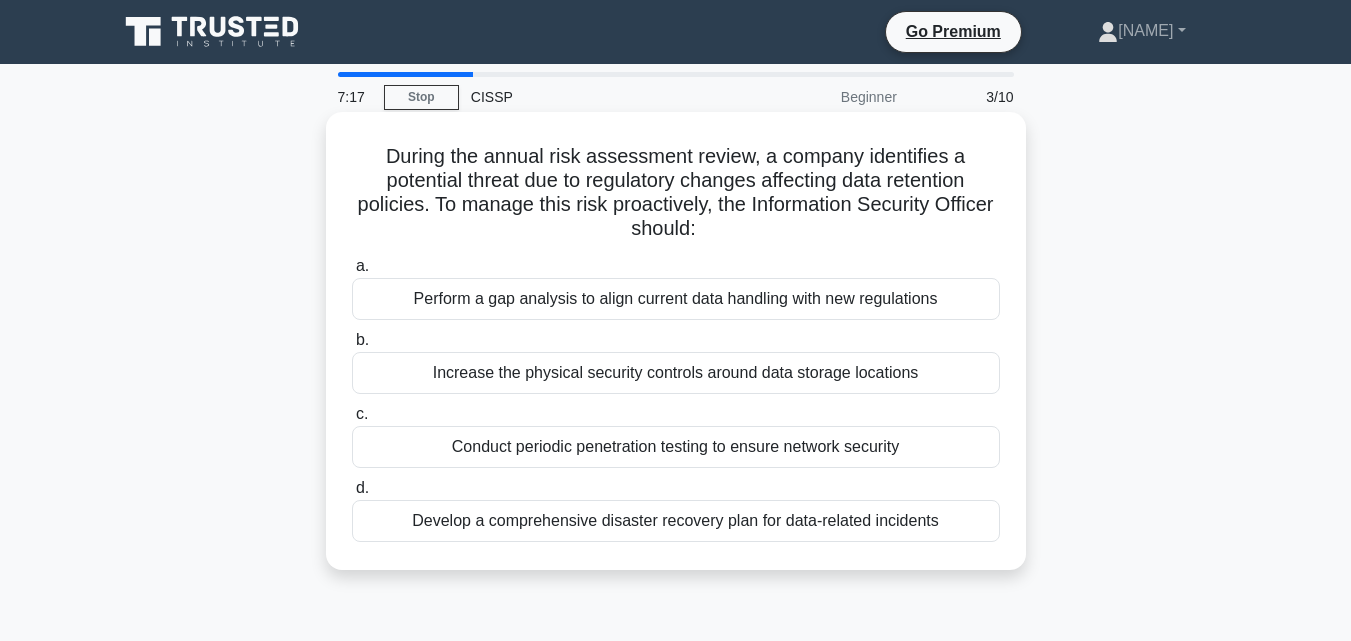 click on "Conduct periodic penetration testing to ensure network security" at bounding box center (676, 447) 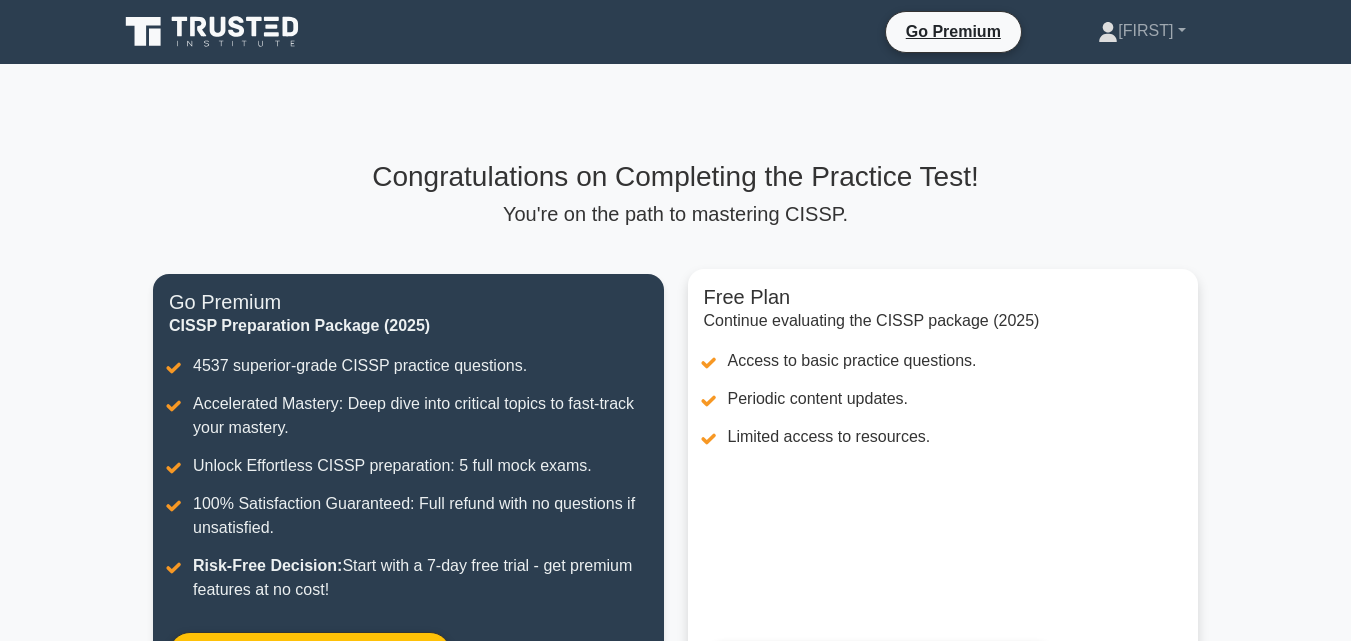 scroll, scrollTop: 300, scrollLeft: 0, axis: vertical 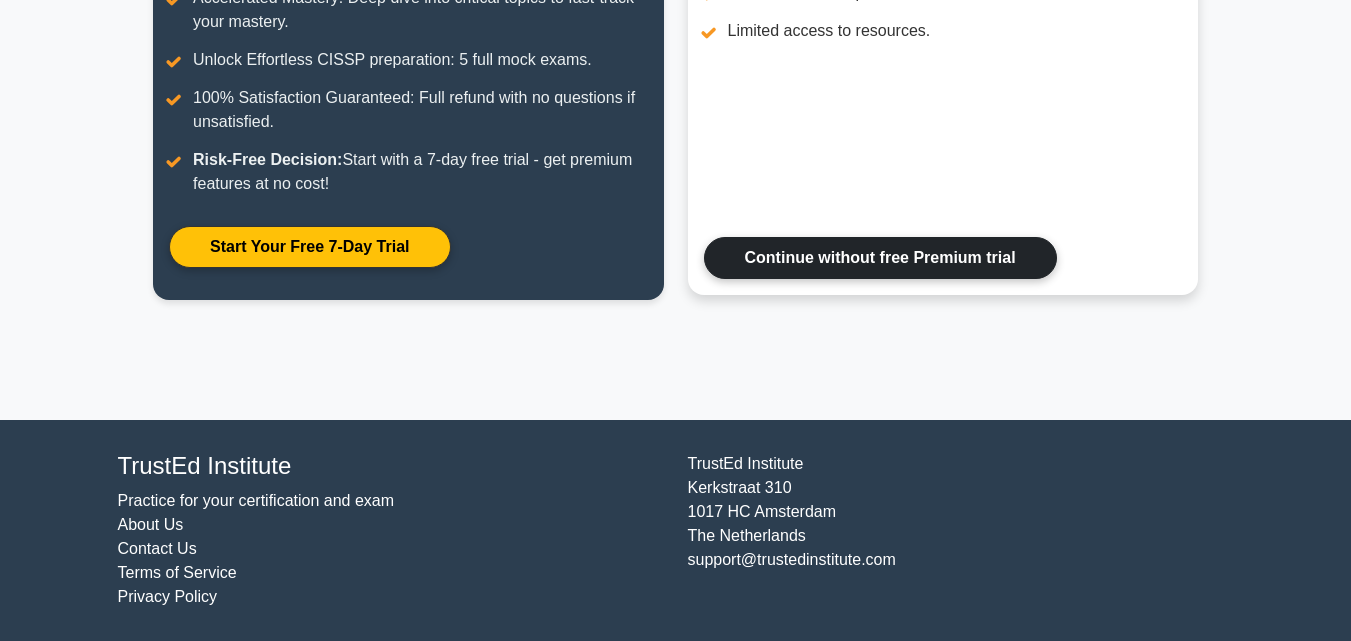 click on "Continue without free Premium trial" at bounding box center (880, 258) 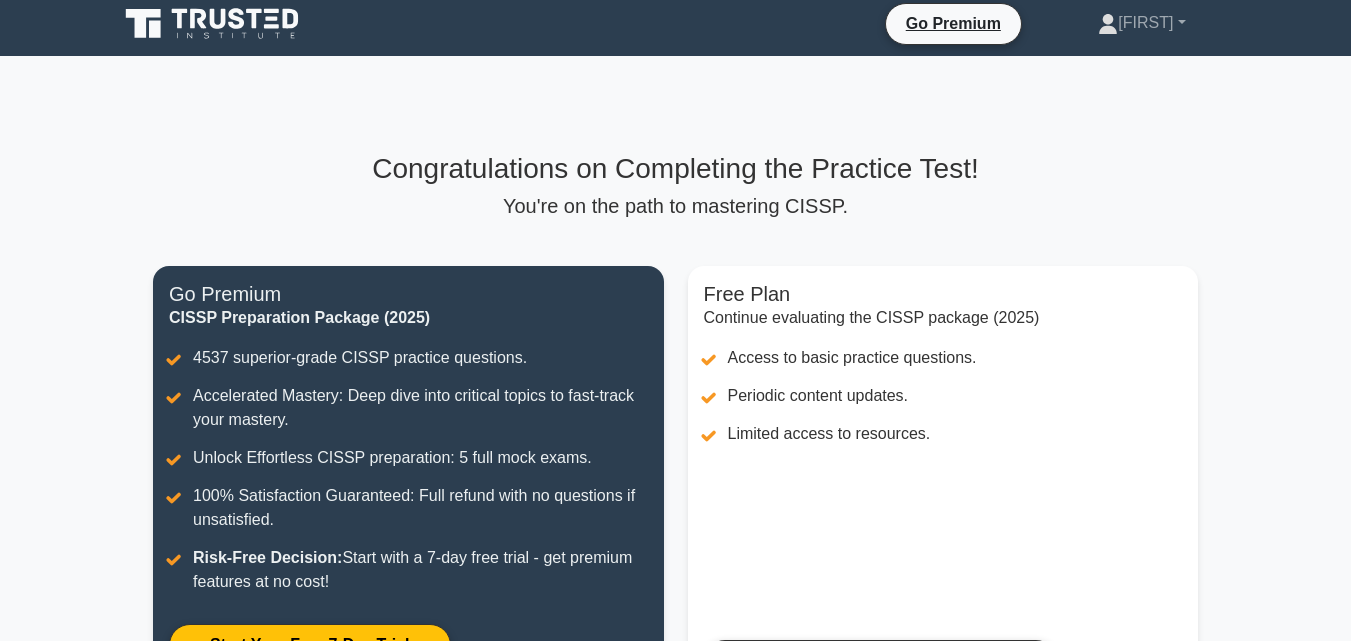 scroll, scrollTop: 6, scrollLeft: 0, axis: vertical 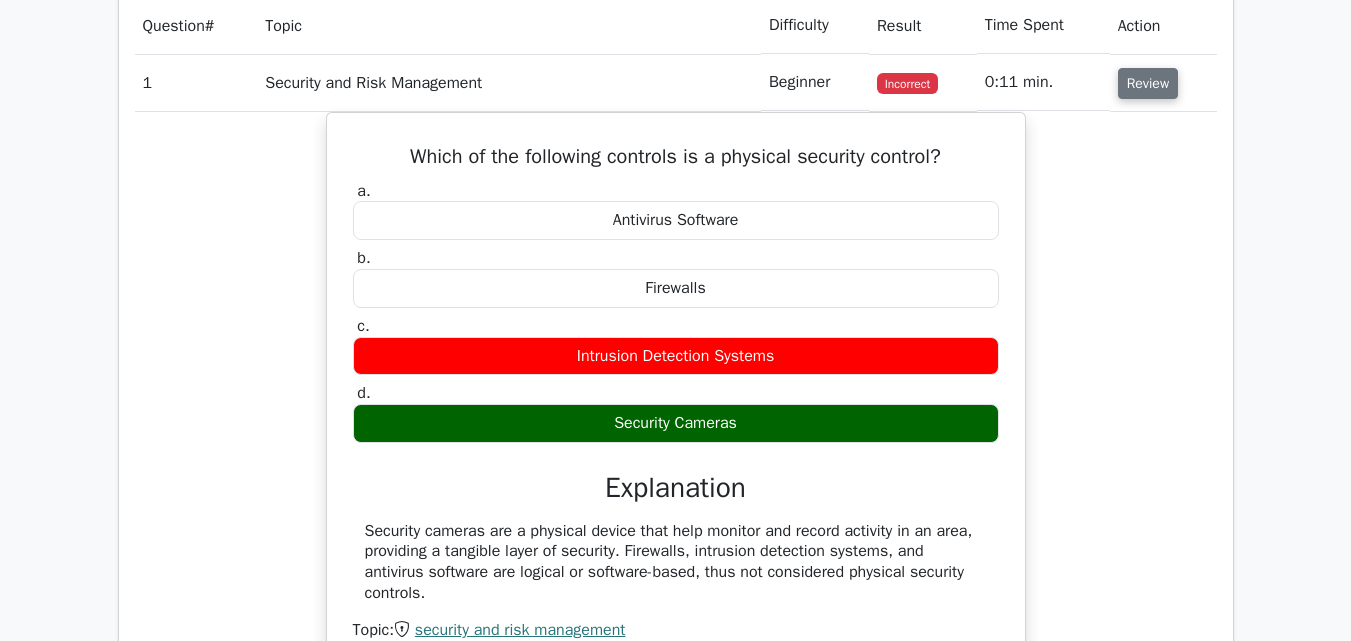 click on "Review" at bounding box center [1148, 83] 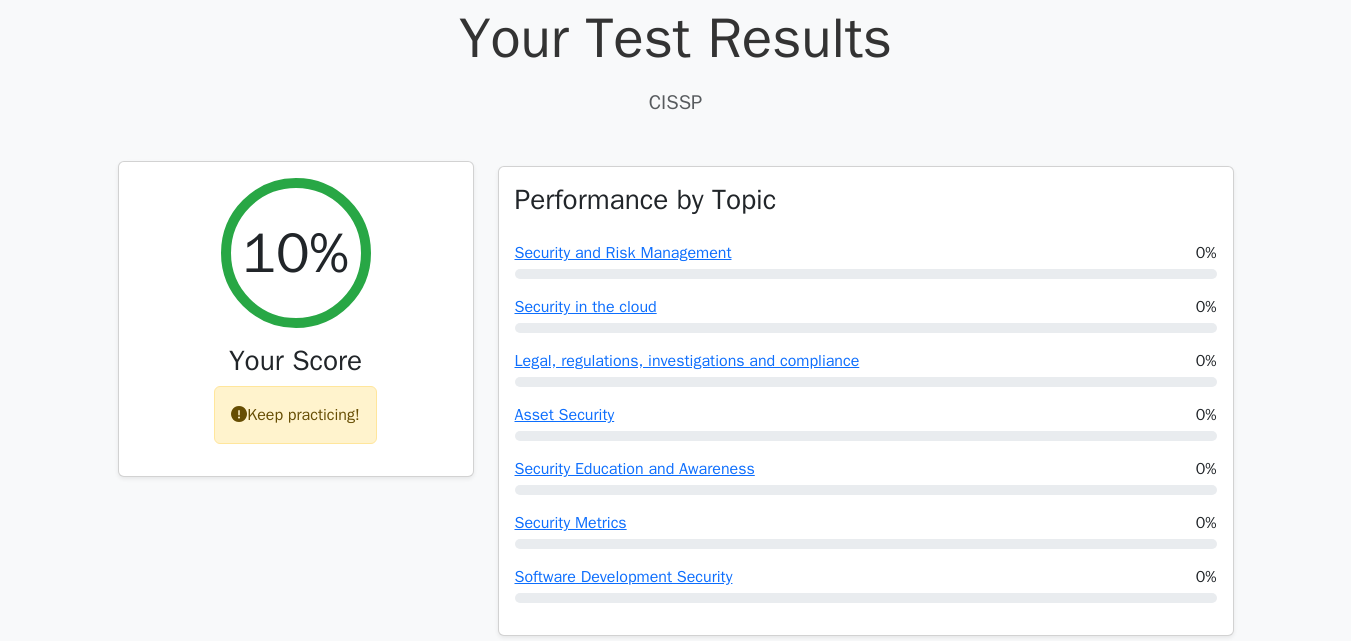 scroll, scrollTop: 600, scrollLeft: 0, axis: vertical 